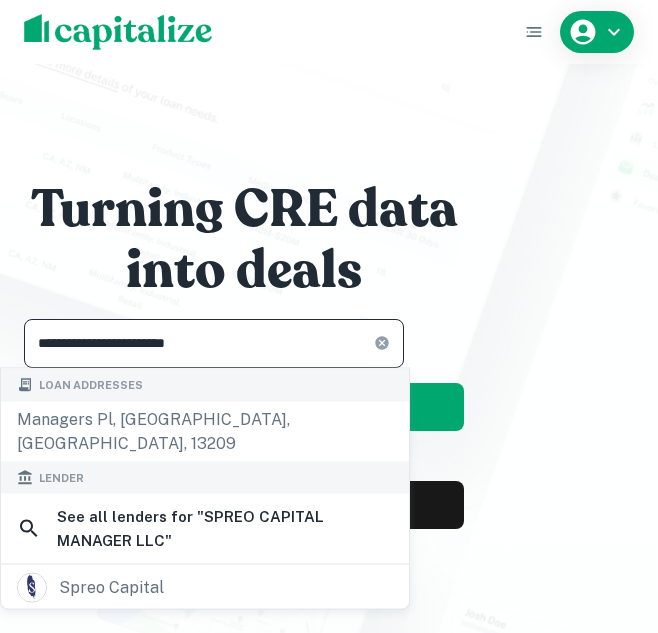 scroll, scrollTop: 0, scrollLeft: 0, axis: both 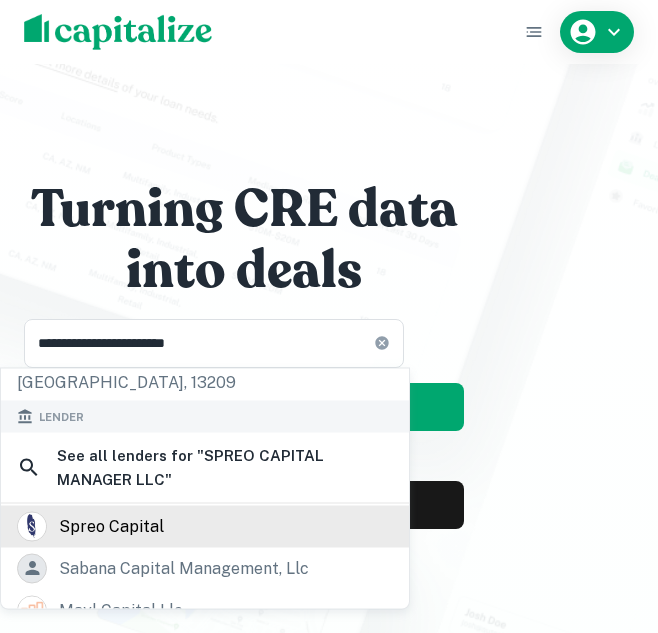 click on "spreo capital" at bounding box center (111, 526) 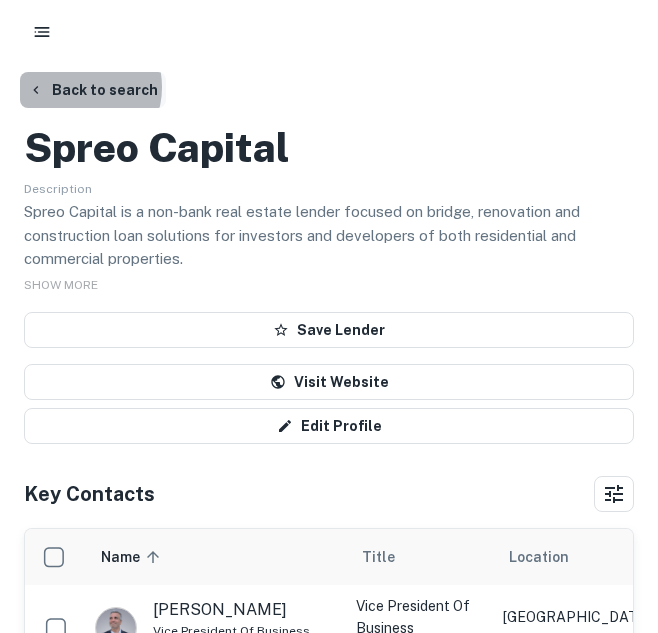 click on "Back to search" at bounding box center (93, 90) 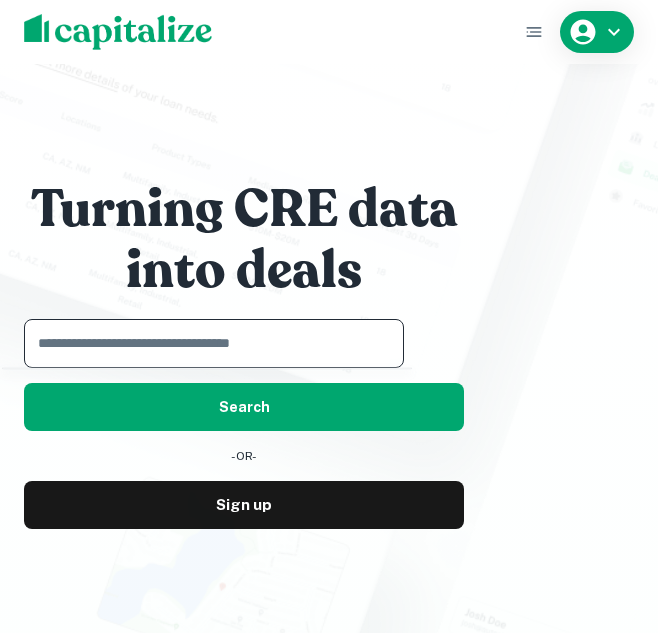 click at bounding box center [207, 343] 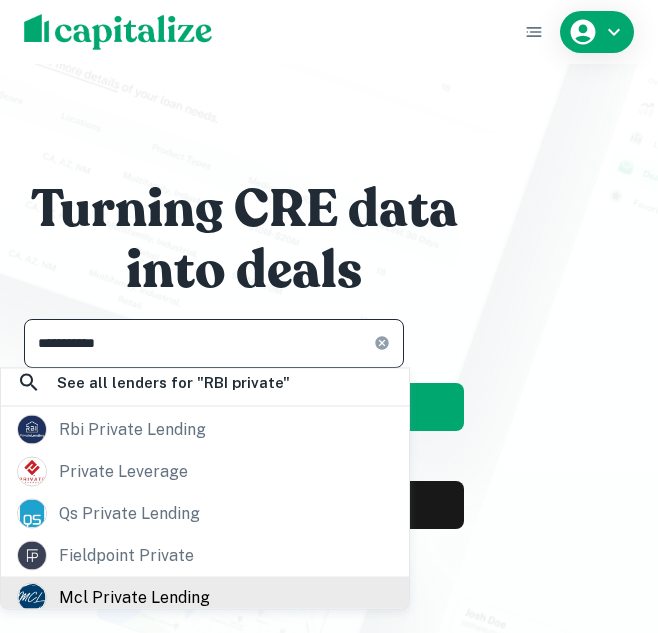scroll, scrollTop: 181, scrollLeft: 0, axis: vertical 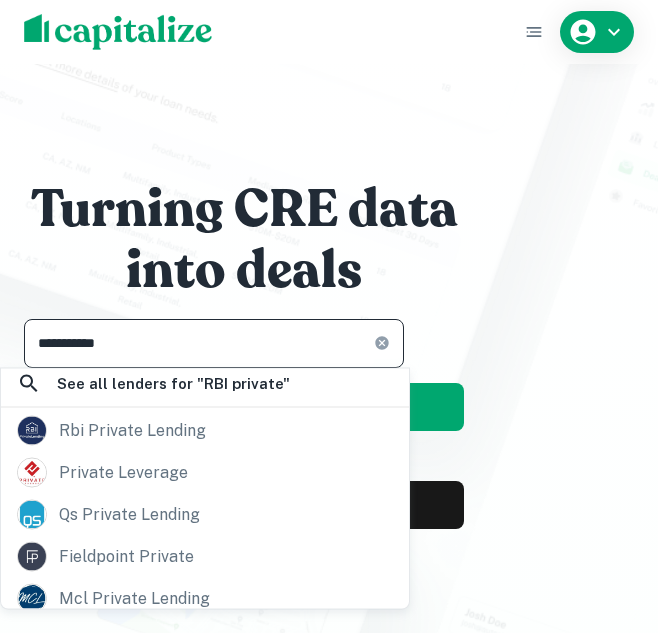 type on "**********" 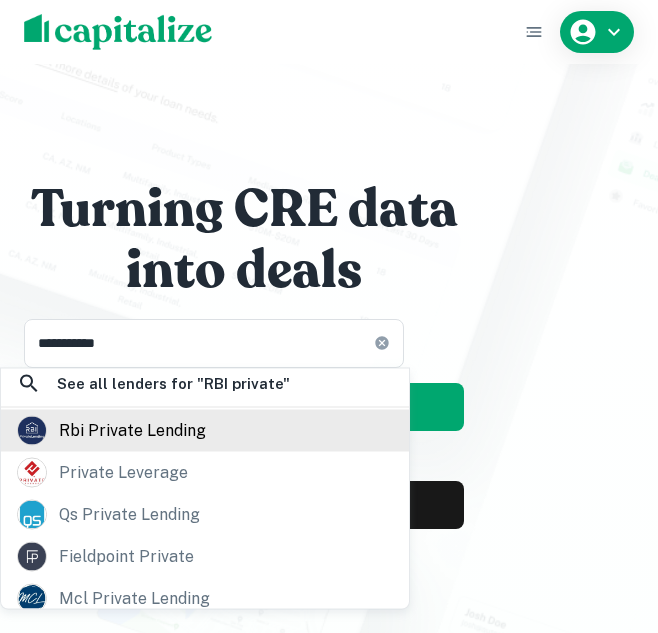 click on "rbi private lending" at bounding box center [205, 431] 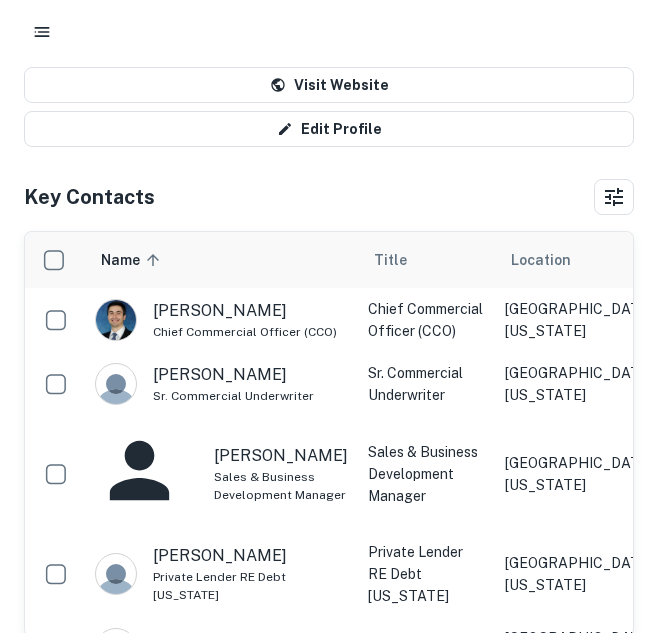scroll, scrollTop: 0, scrollLeft: 0, axis: both 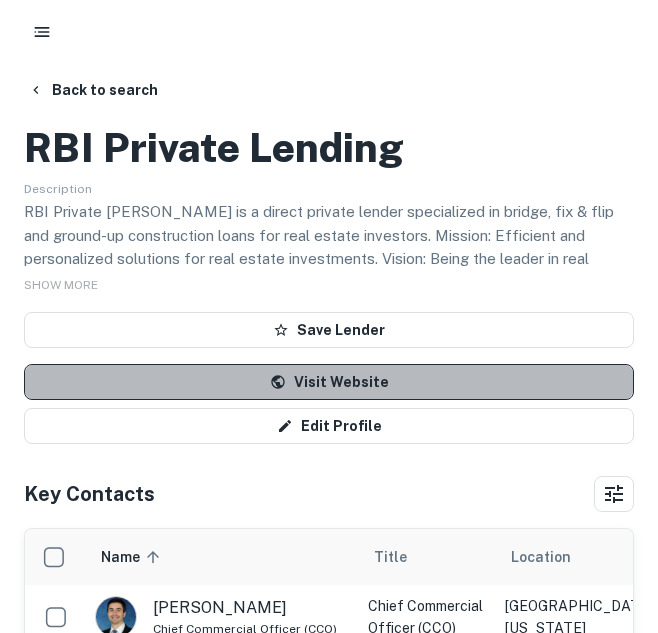 click on "Visit Website" at bounding box center (329, 382) 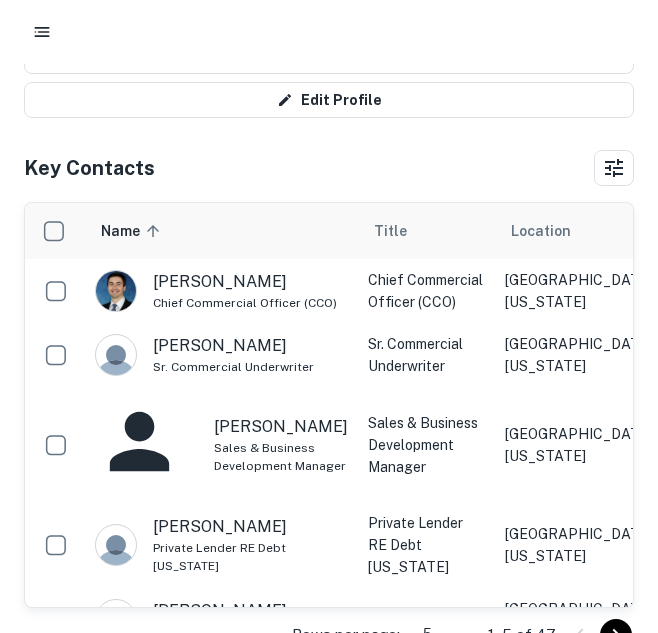 scroll, scrollTop: 0, scrollLeft: 0, axis: both 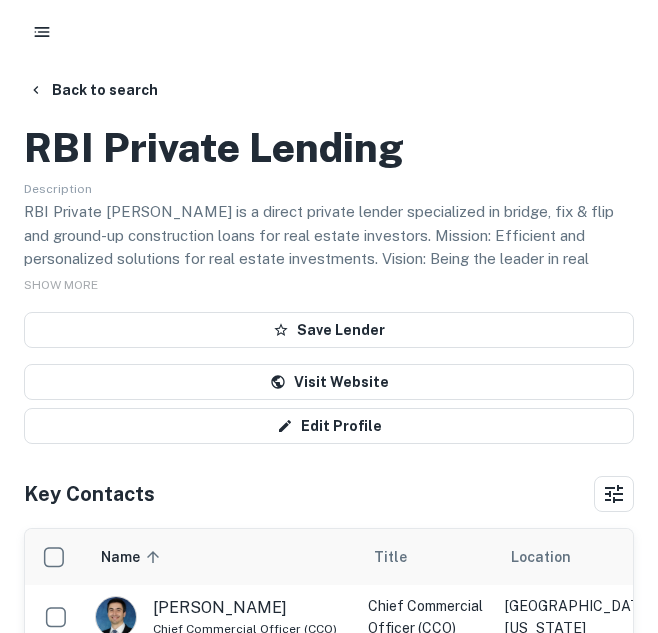 click on "Back to search" at bounding box center [329, 90] 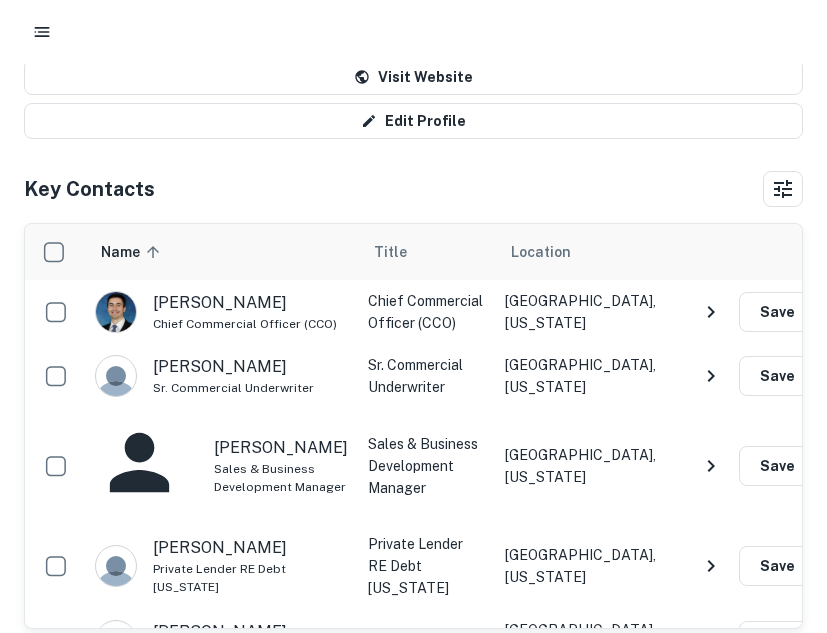 scroll, scrollTop: 0, scrollLeft: 0, axis: both 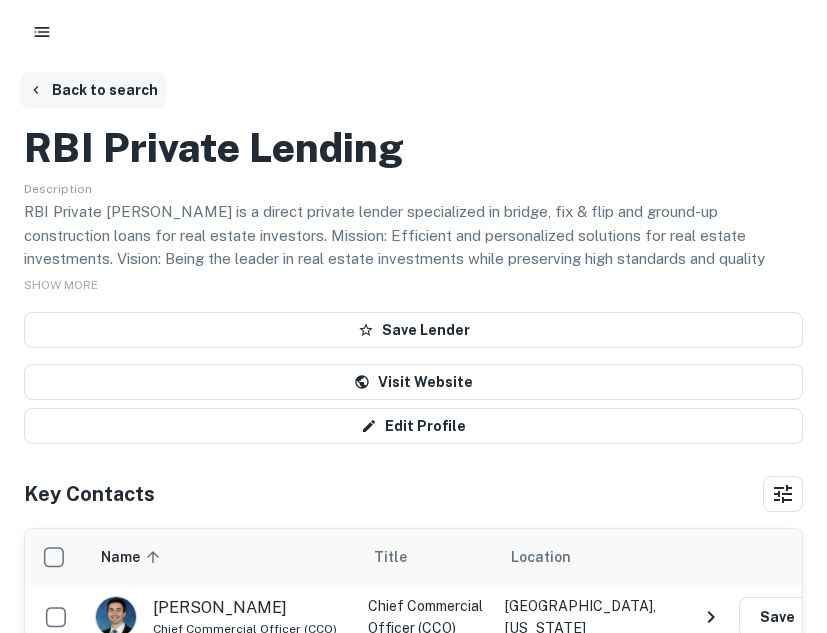 click on "Back to search" at bounding box center (93, 90) 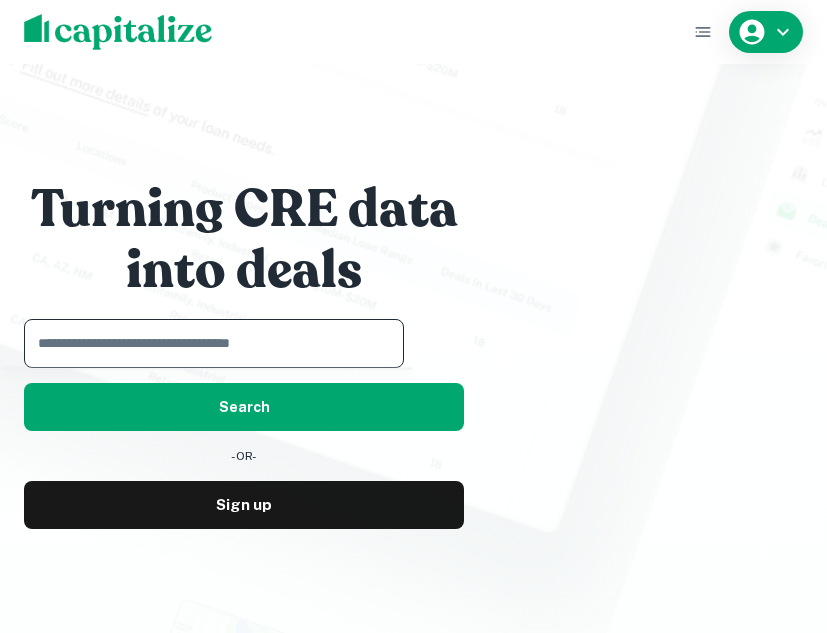 click at bounding box center (207, 343) 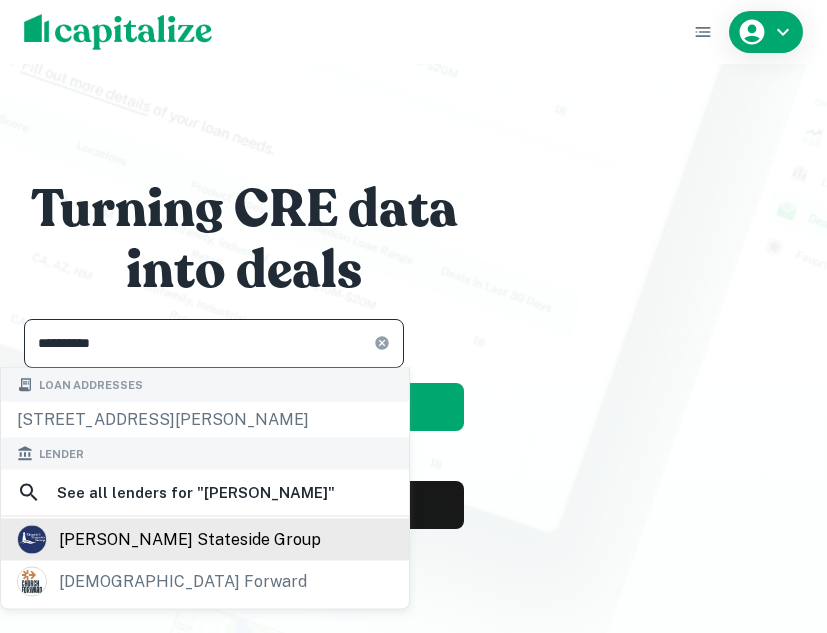 type on "**********" 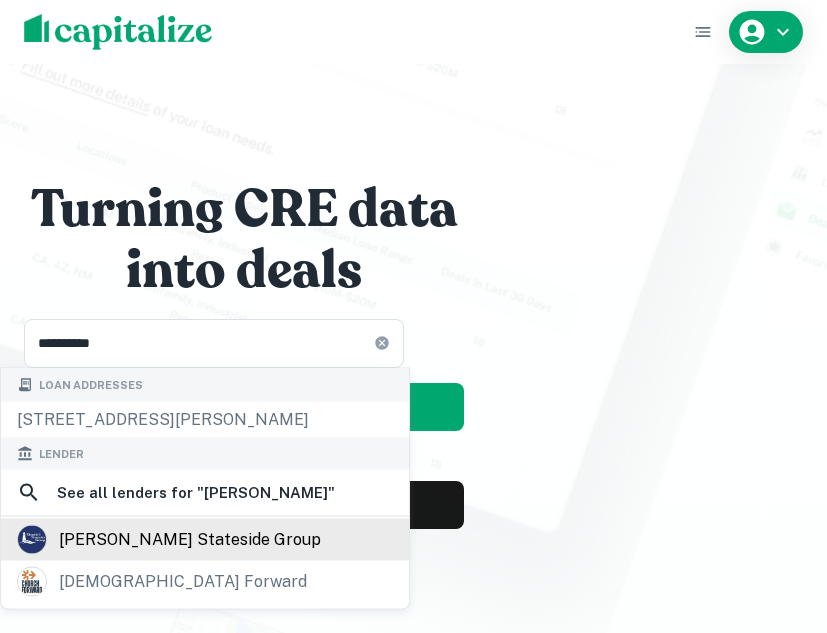 click on "churchill stateside group" at bounding box center (190, 540) 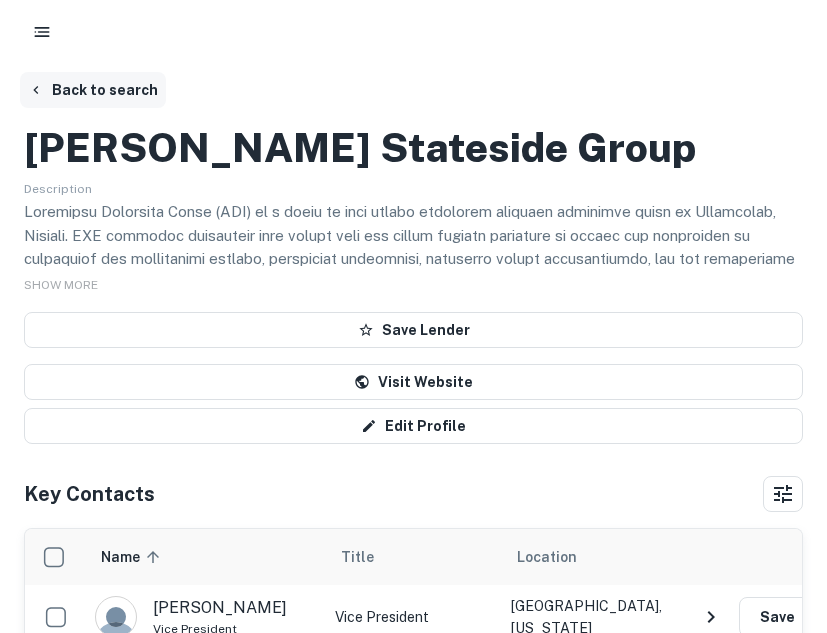click on "Back to search" at bounding box center [93, 90] 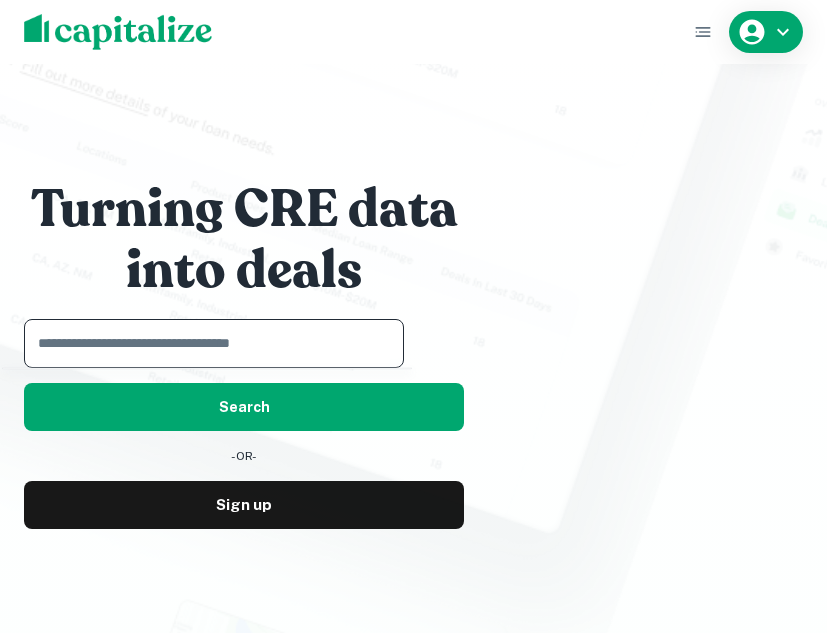 click at bounding box center (207, 343) 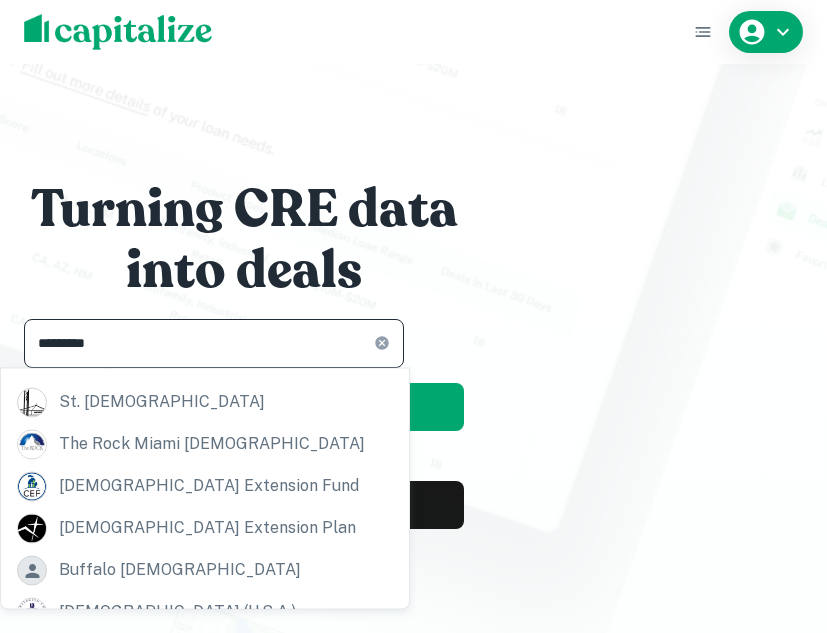 scroll, scrollTop: 402, scrollLeft: 0, axis: vertical 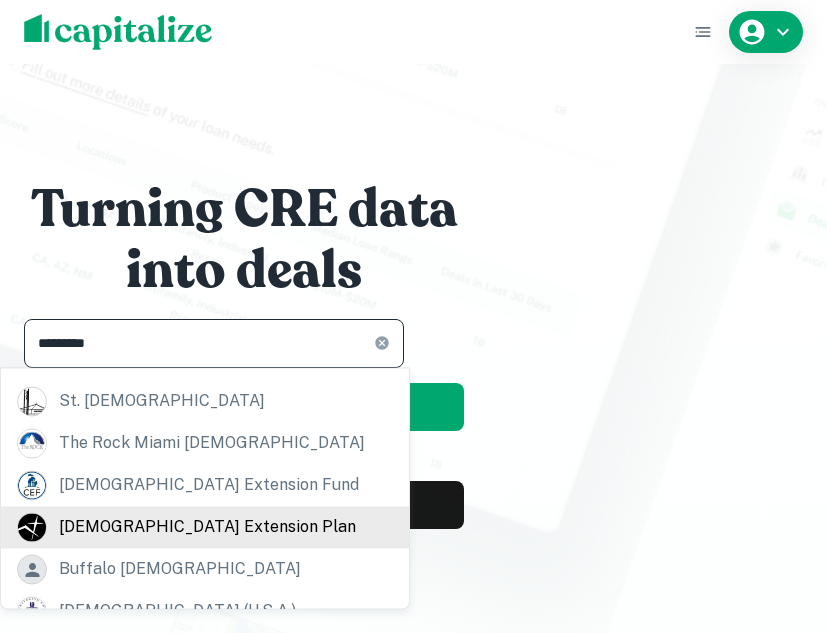 type on "*********" 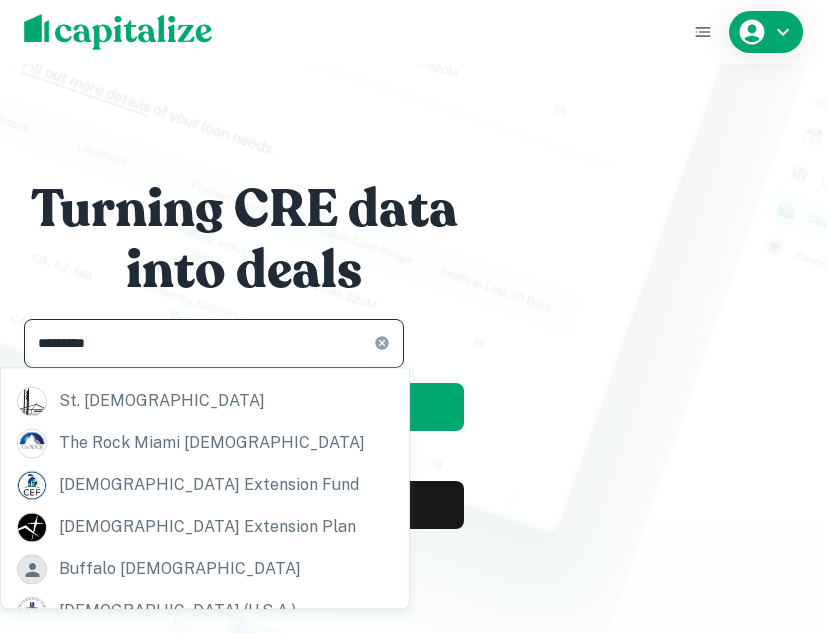drag, startPoint x: 101, startPoint y: 347, endPoint x: -29, endPoint y: 346, distance: 130.00385 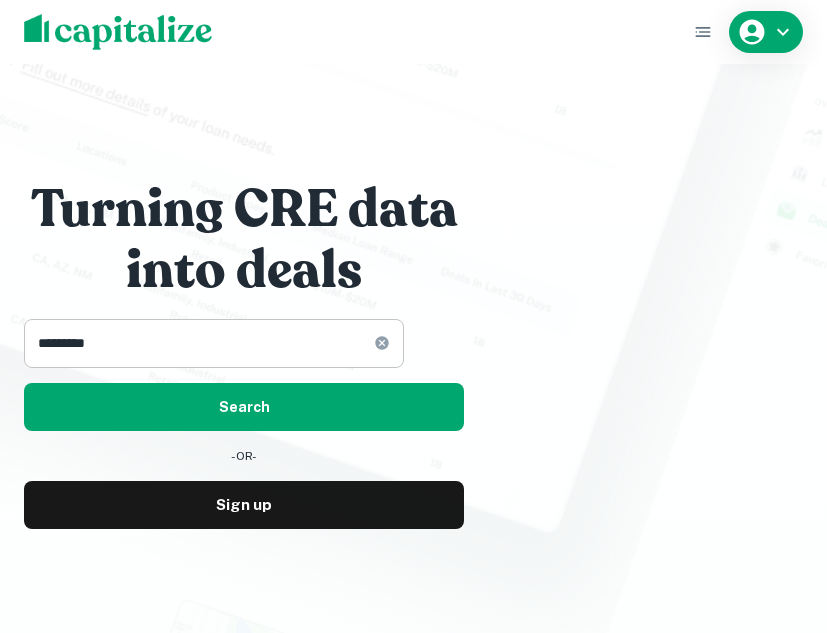 click 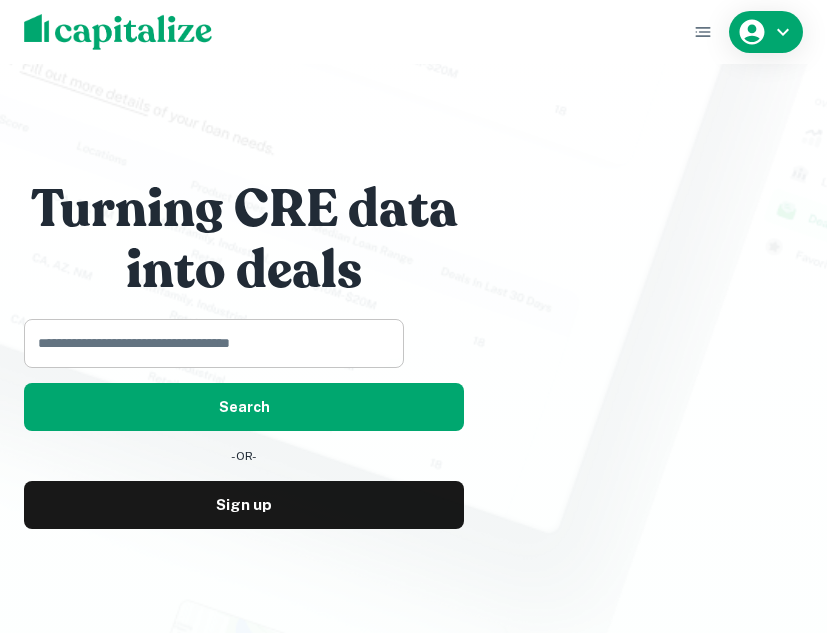 click at bounding box center [207, 343] 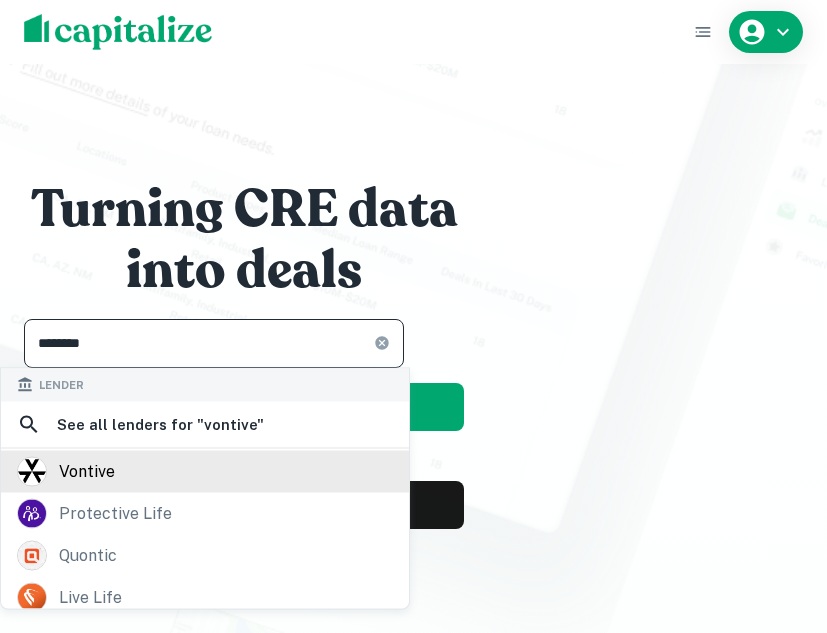 type on "*******" 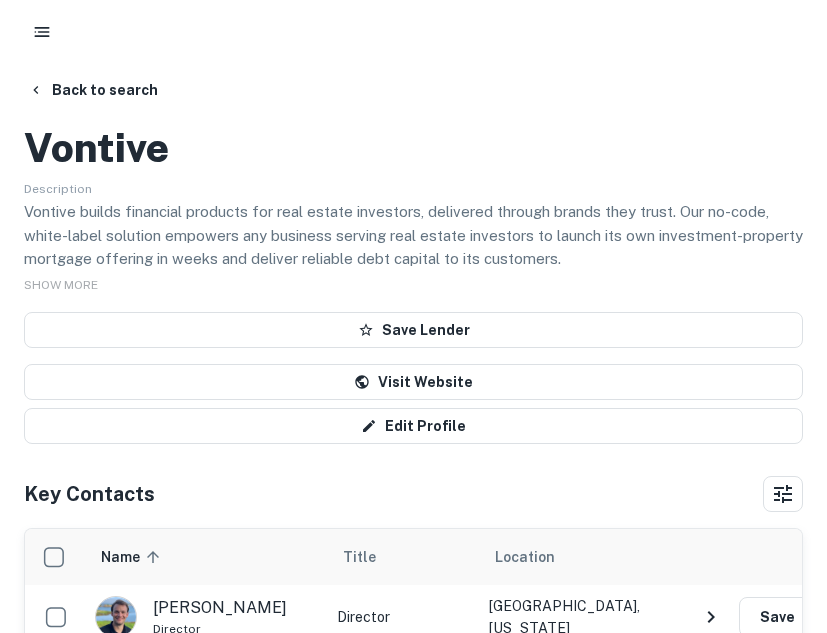 click on "Vontive Description Vontive builds financial products for real estate investors, delivered through brands they trust. Our no-code, white-label solution empowers any business serving real estate investors to launch its own investment-property mortgage offering in weeks and deliver reliable debt capital to its customers. SHOW MORE Save Lender Visit Website Edit Profile" at bounding box center [413, 280] 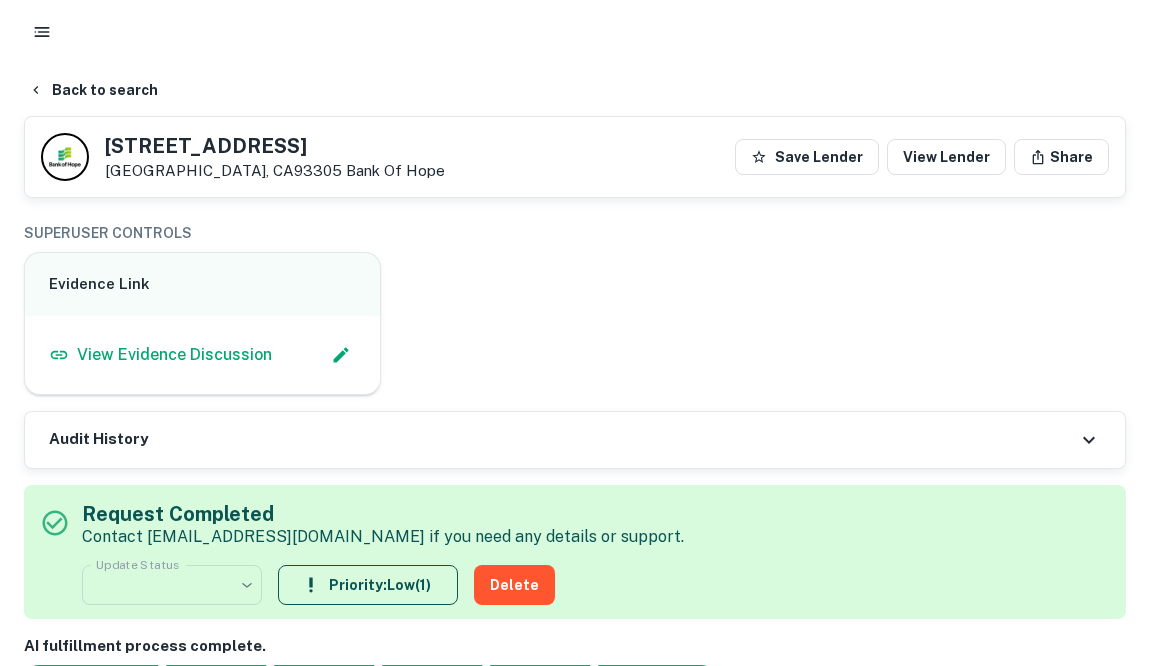 scroll, scrollTop: 448, scrollLeft: 0, axis: vertical 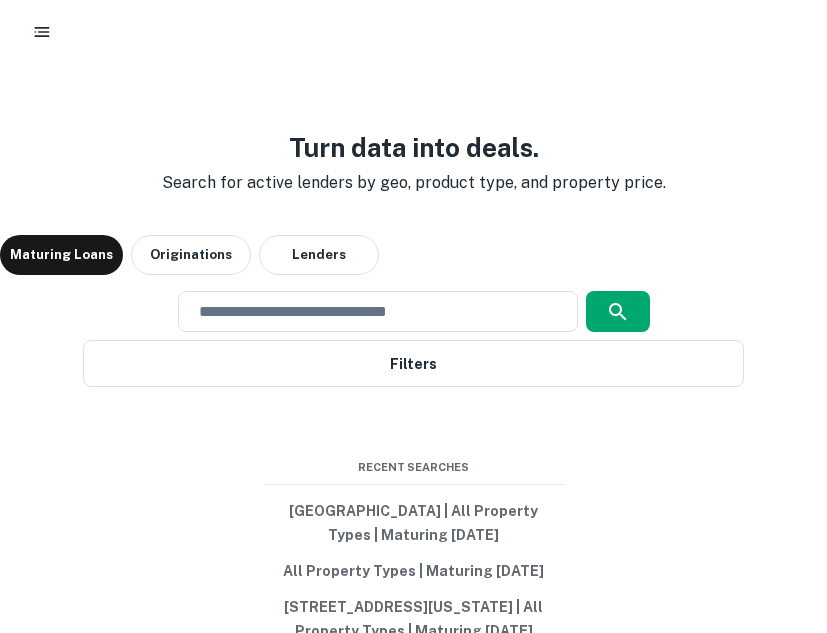 click on "Turn data into deals. Search for active lenders by geo, product type, and property price. Maturing Loans Originations Lenders ​ Filters Recent Searches Antioch, CA 94509, USA | All Property Types | Maturing In 1 Year All Property Types | Maturing In 6 Months 813 Broadway, New York, NY 10003, USA | All Property Types | Maturing In 1 Year" at bounding box center [413, 388] 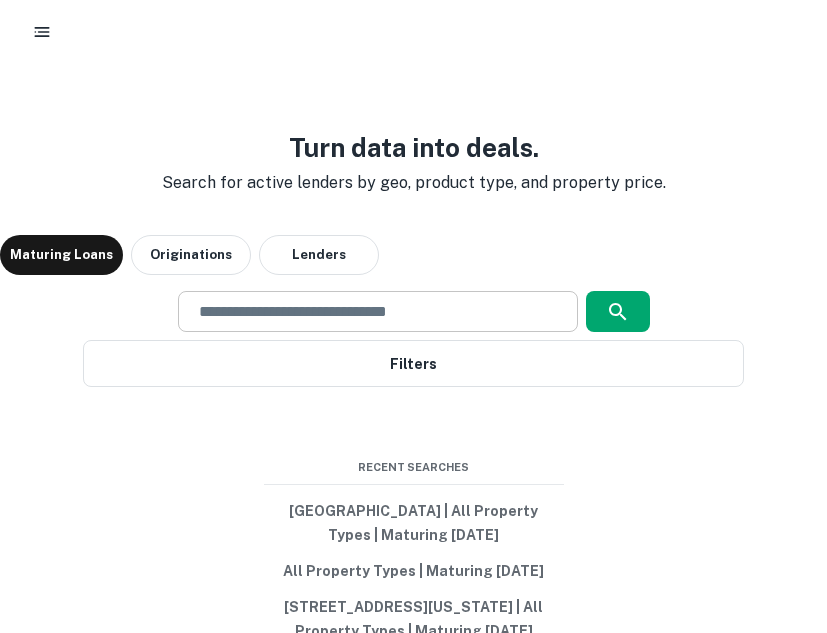 click at bounding box center [378, 311] 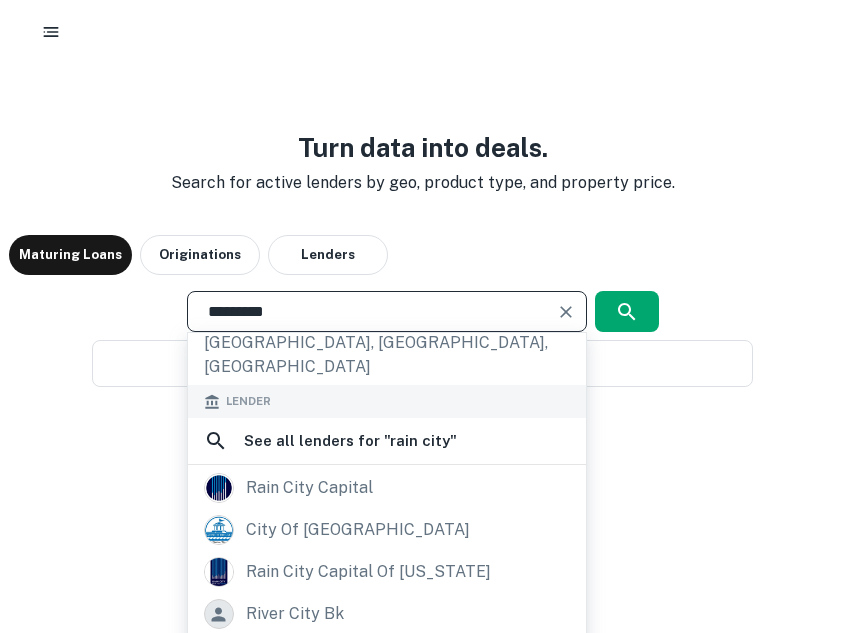 scroll, scrollTop: 319, scrollLeft: 0, axis: vertical 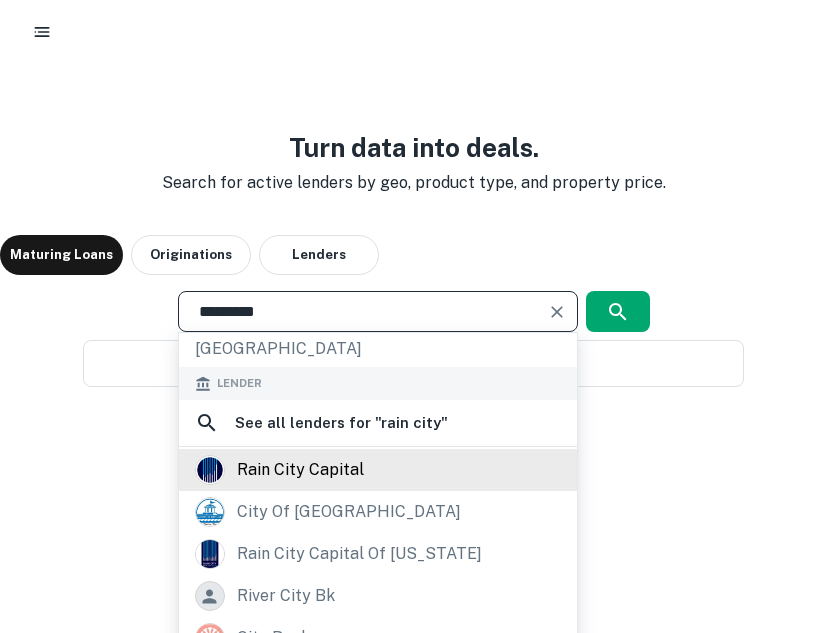 type on "*********" 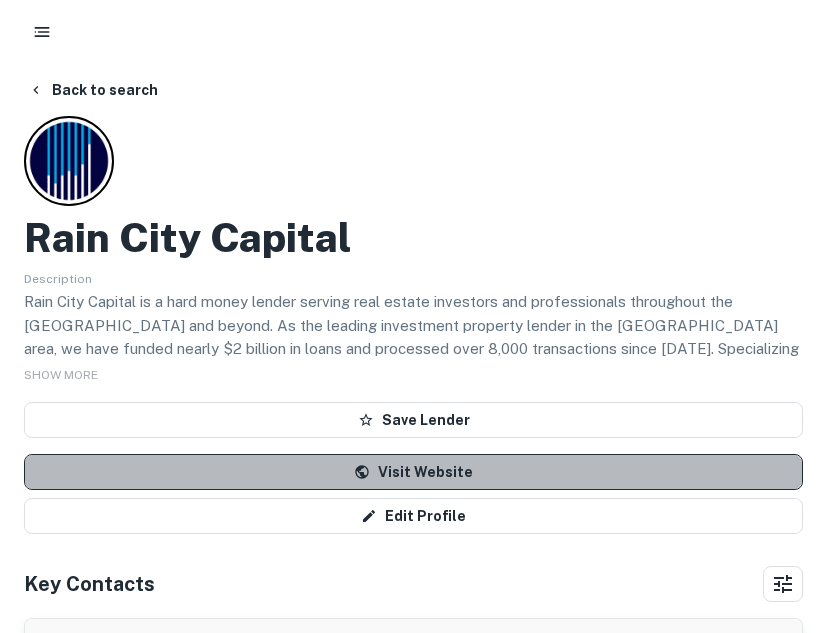 click on "Visit Website" at bounding box center (413, 472) 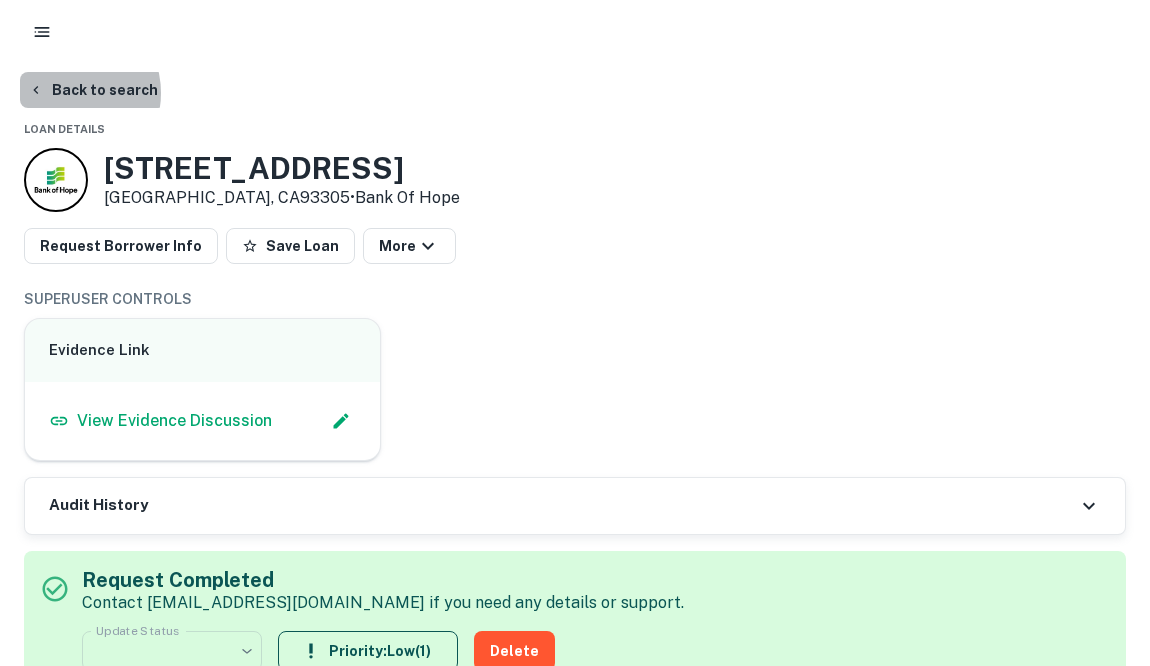 click on "Back to search" at bounding box center [93, 90] 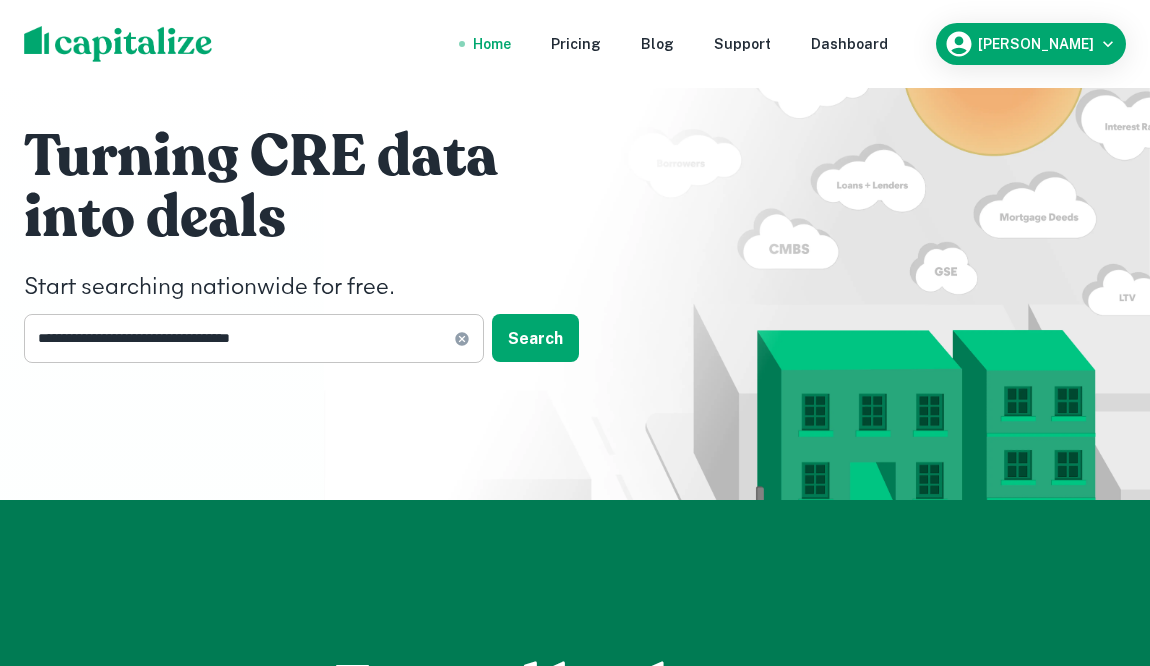 click on "**********" at bounding box center [254, 338] 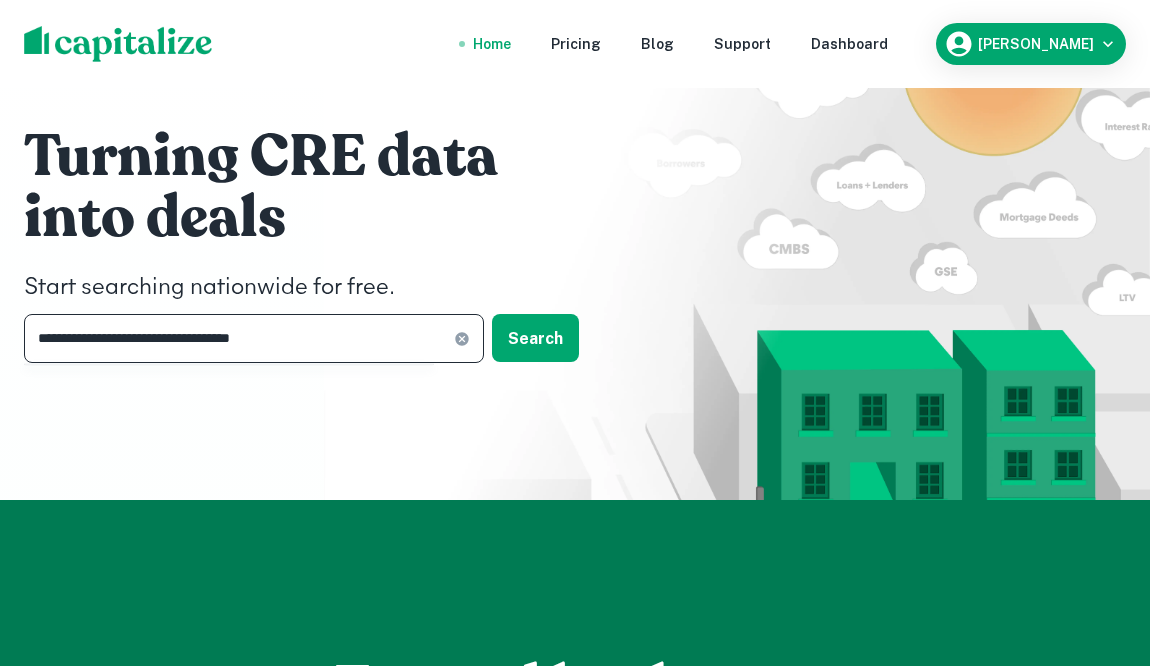 click 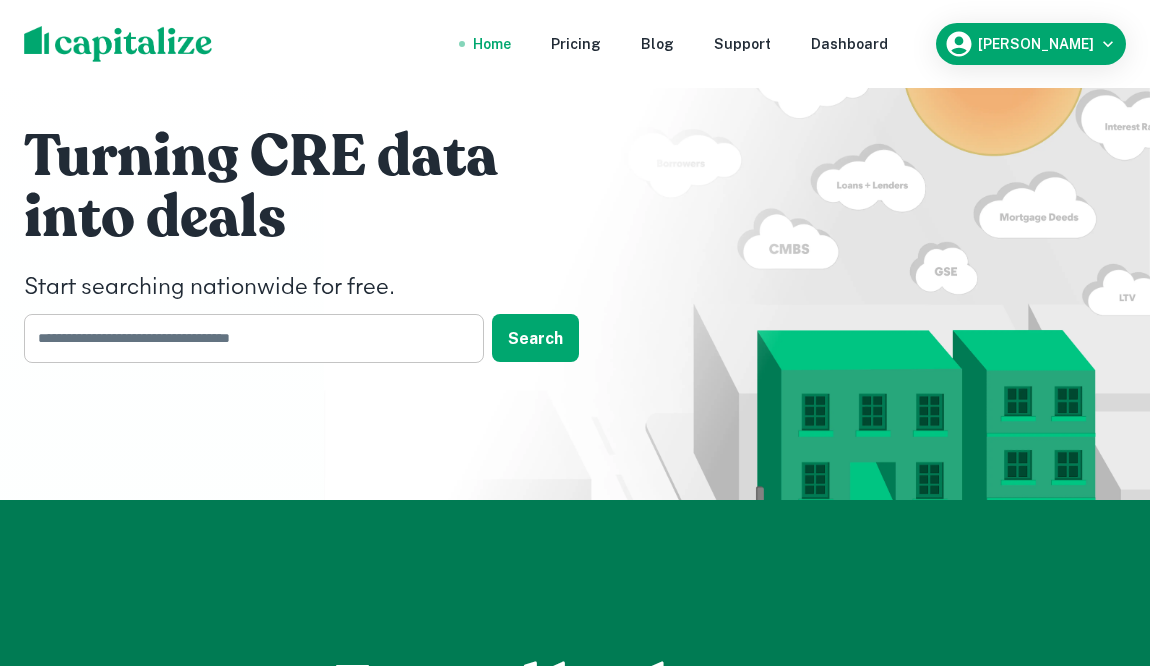 click at bounding box center (247, 338) 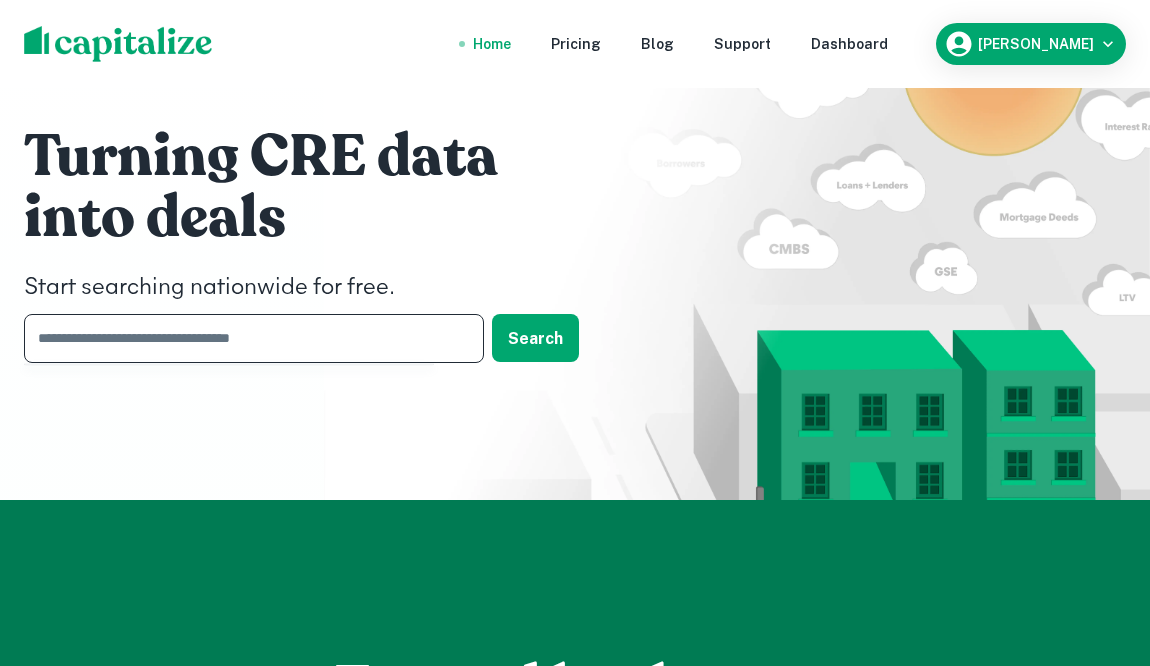 paste on "**********" 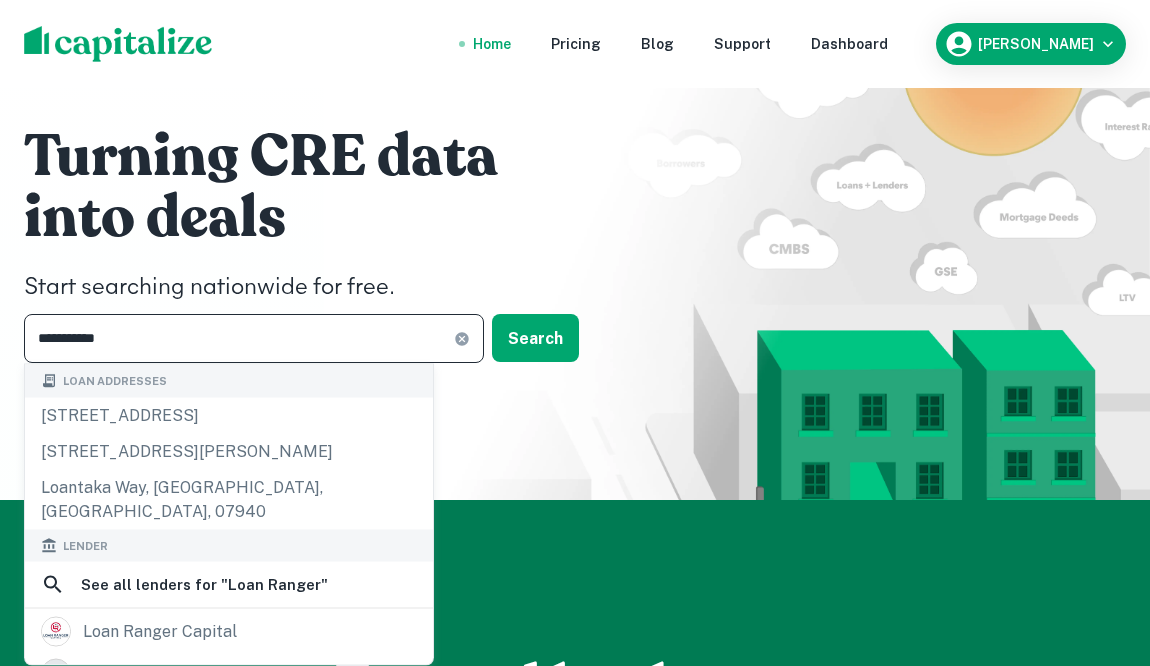 type on "**********" 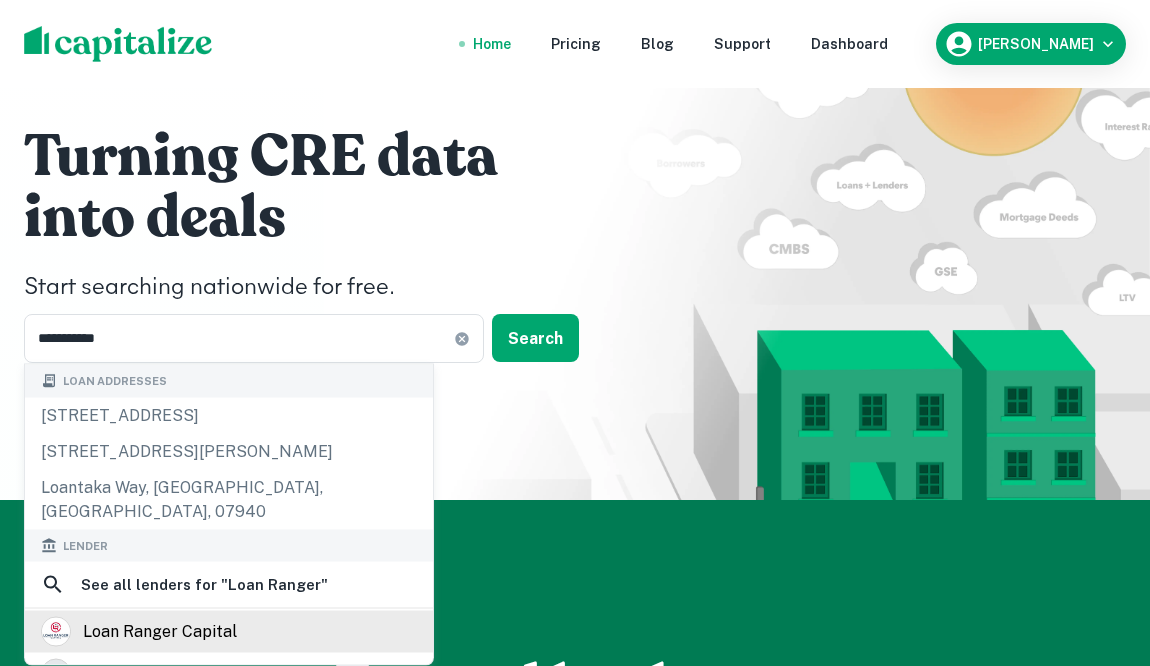 click on "loan ranger capital" at bounding box center [229, 632] 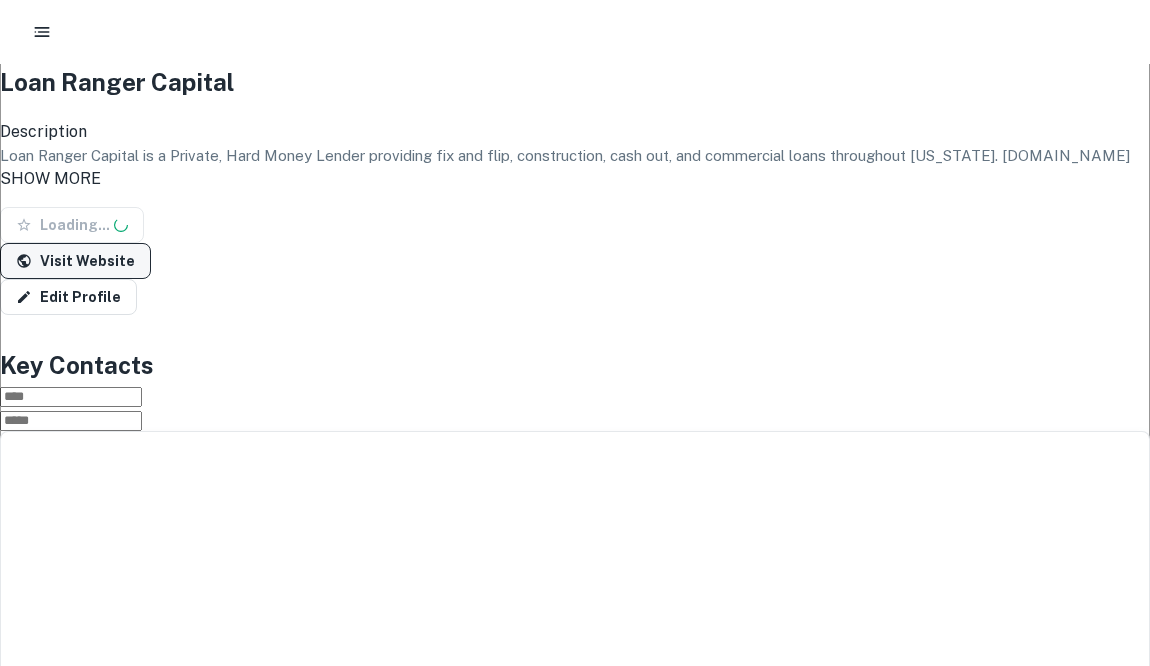 scroll, scrollTop: 92, scrollLeft: 0, axis: vertical 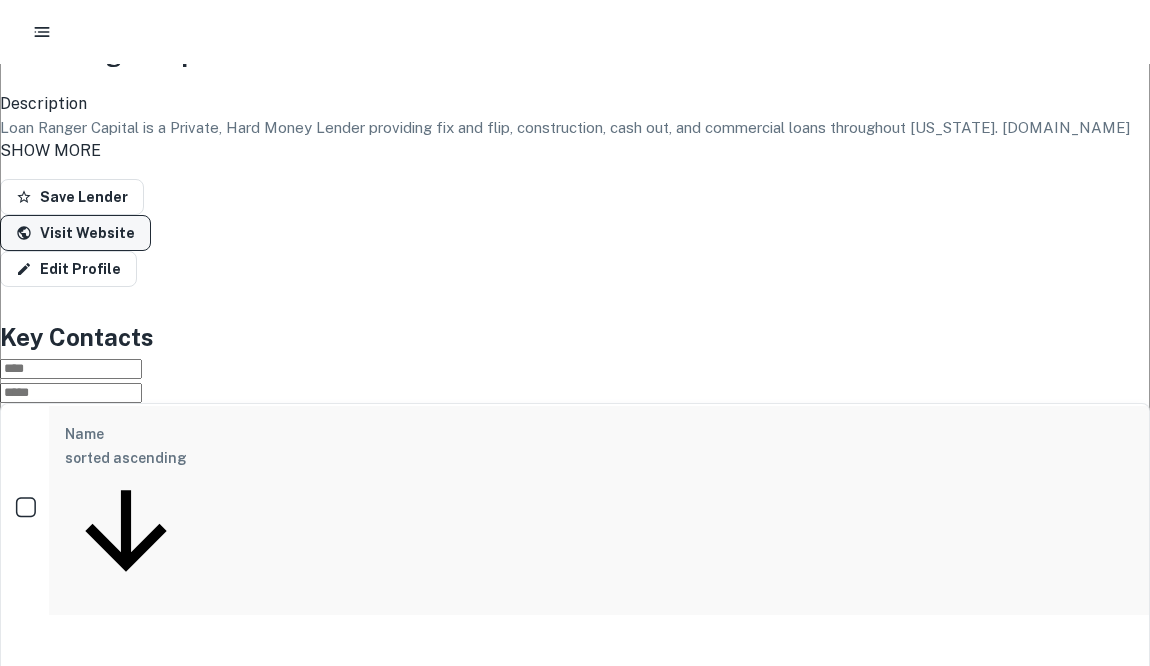 click on "Visit Website" at bounding box center (75, 233) 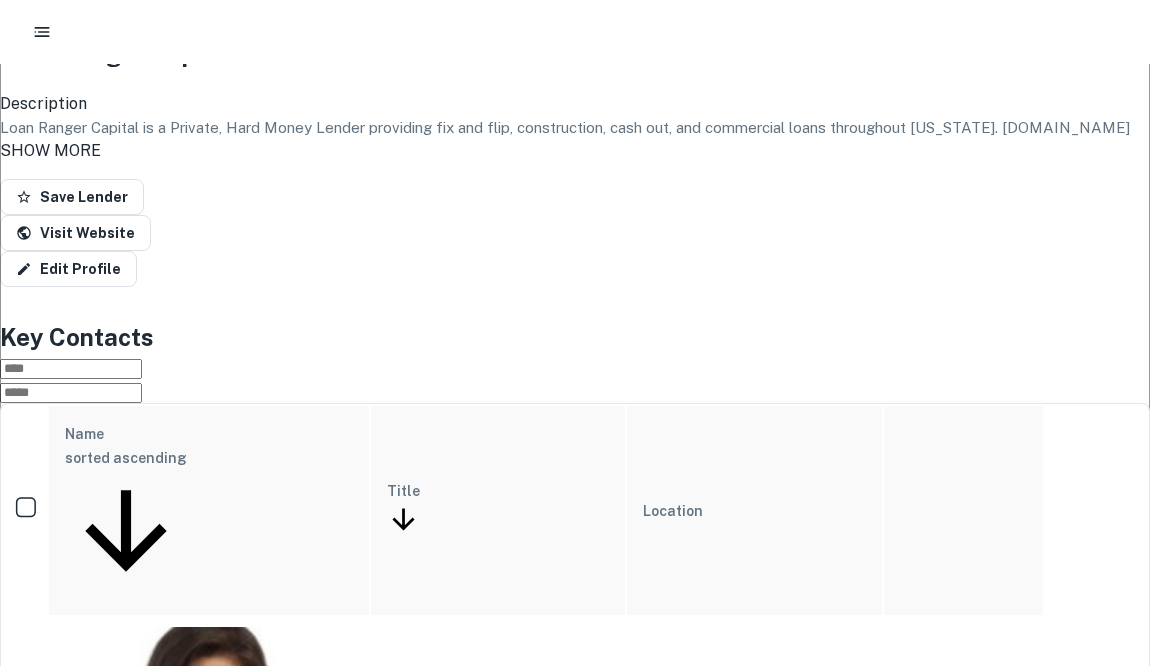 scroll, scrollTop: 0, scrollLeft: 0, axis: both 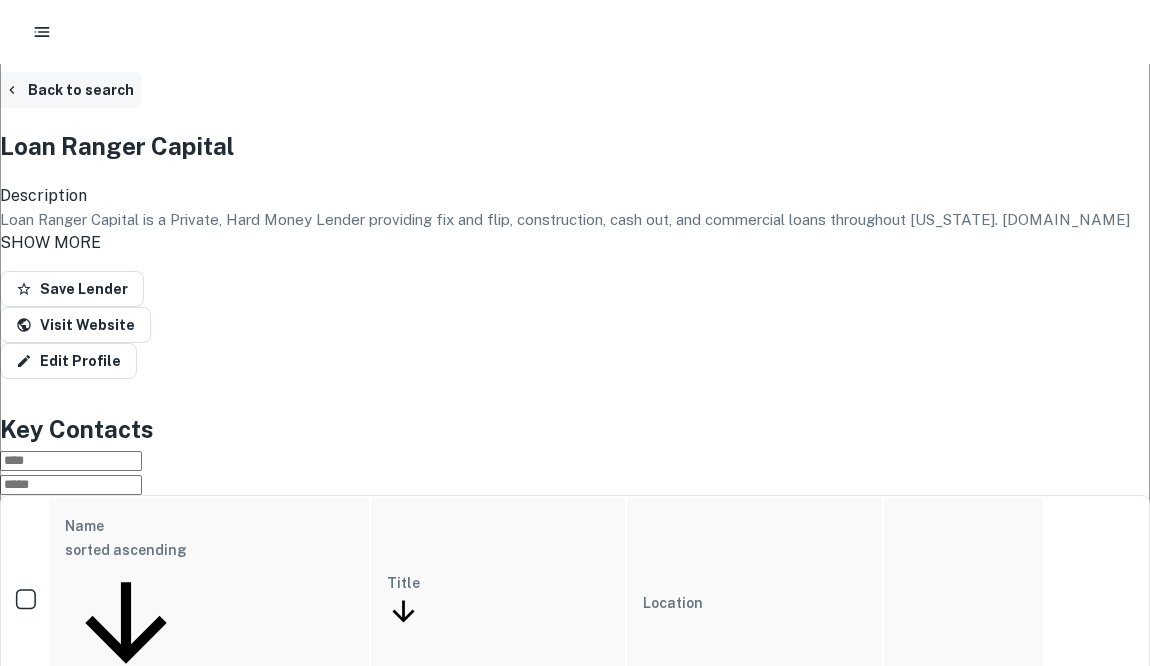 click on "Back to search" at bounding box center [69, 90] 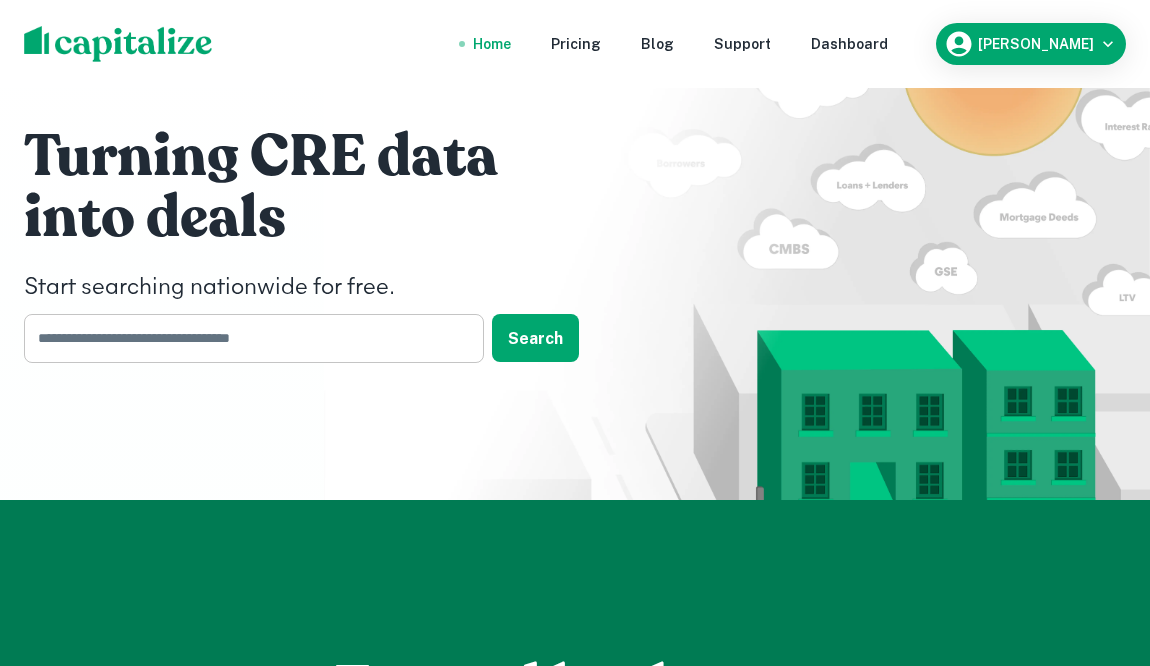 click at bounding box center [247, 338] 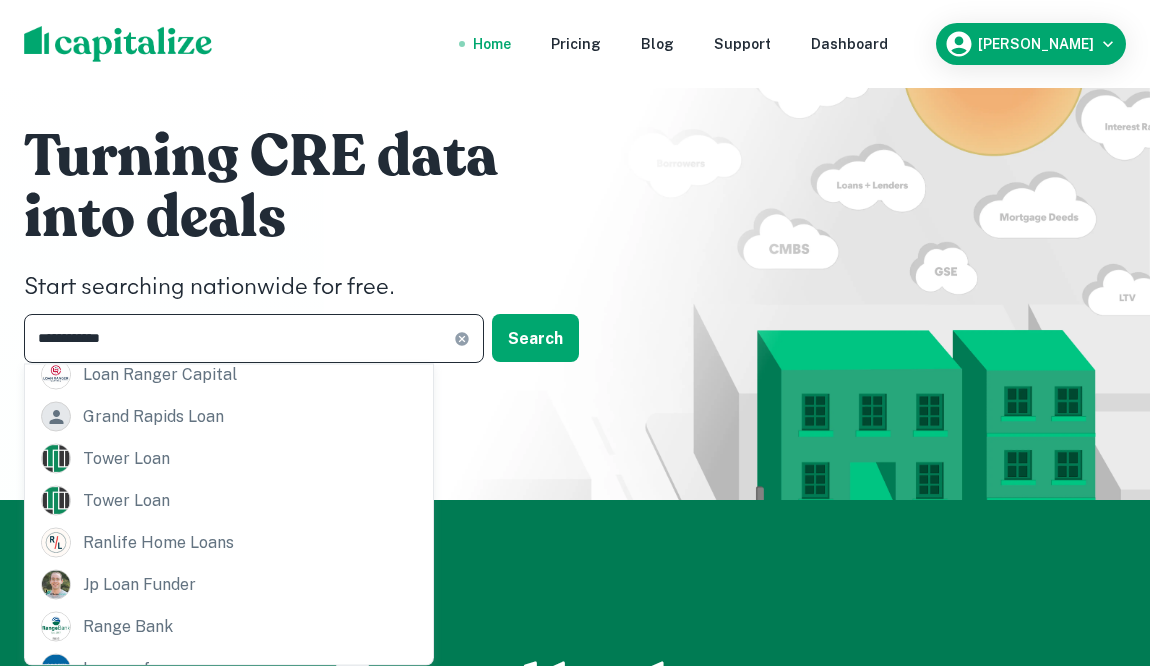 scroll, scrollTop: 113, scrollLeft: 0, axis: vertical 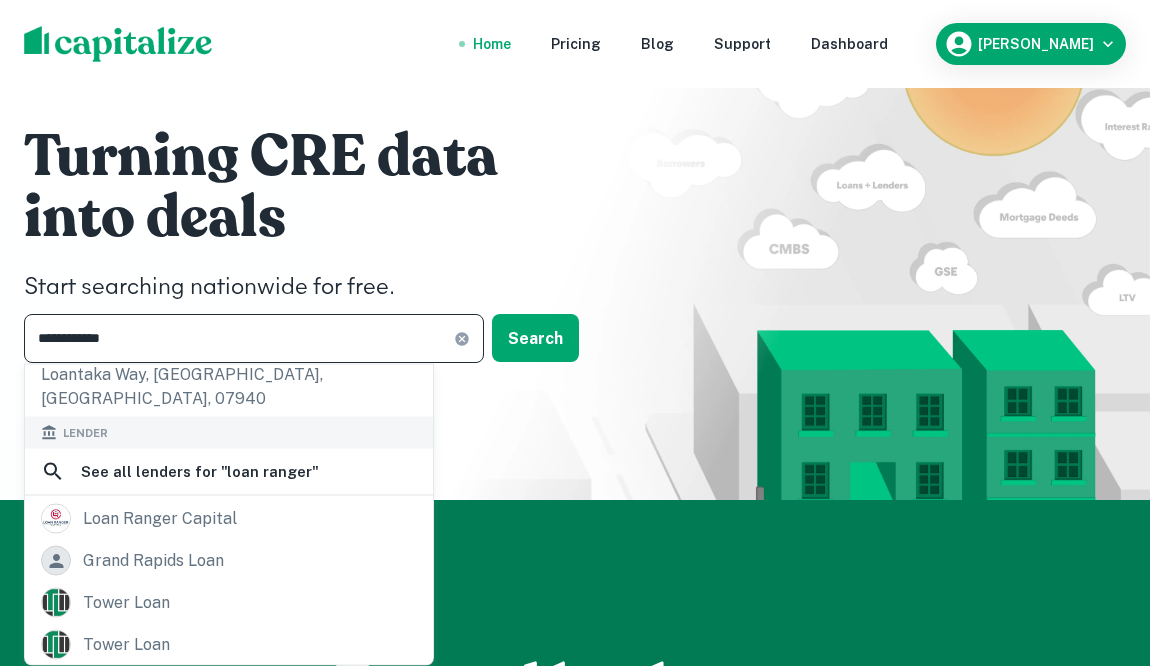 type on "**********" 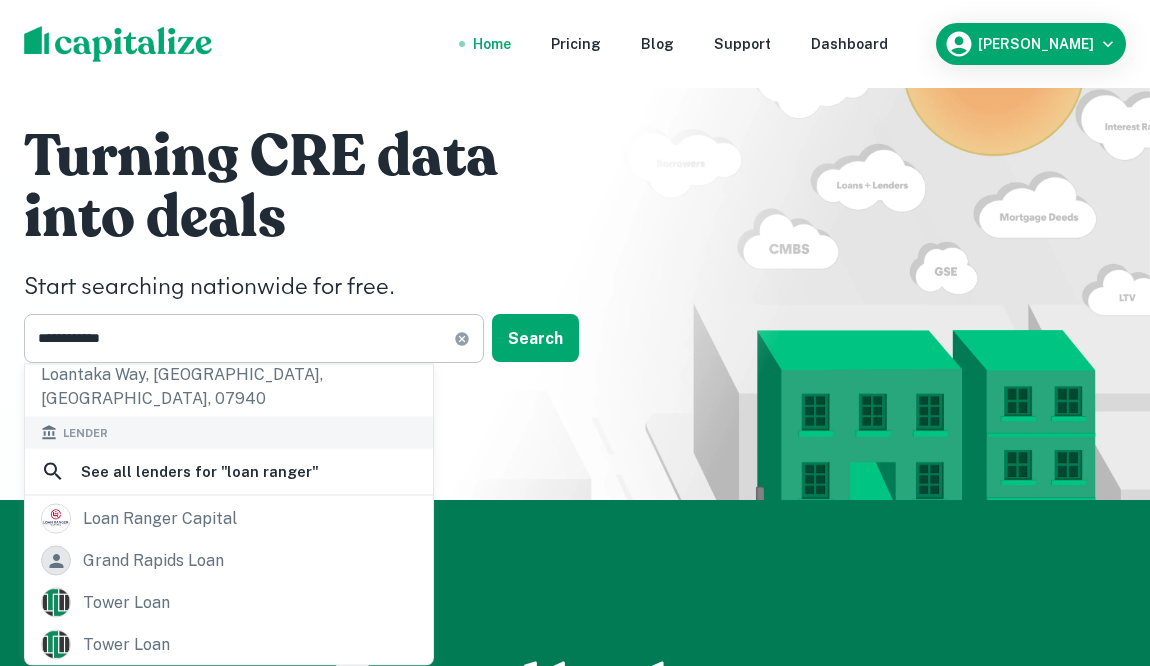 click 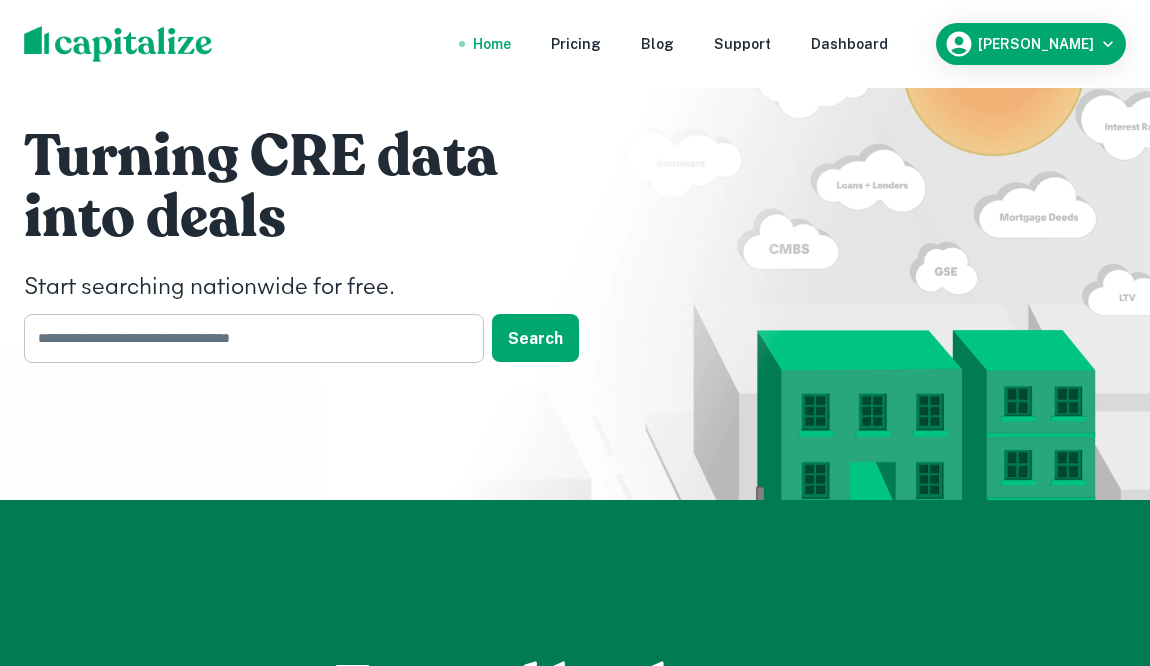 click at bounding box center (247, 338) 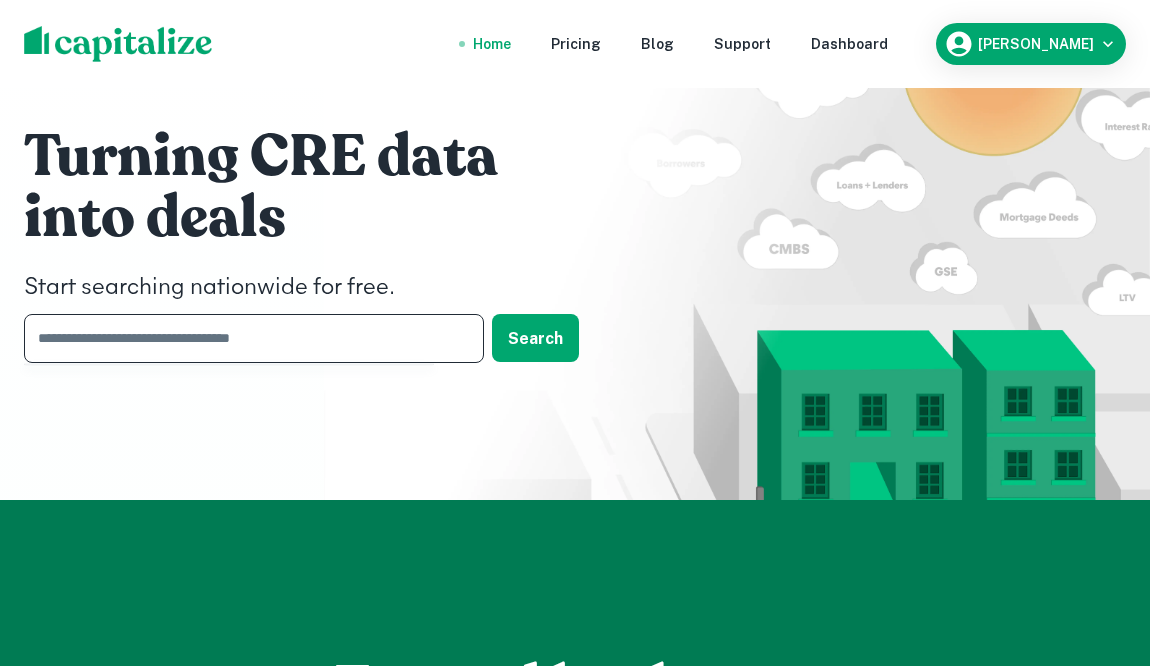 paste on "**********" 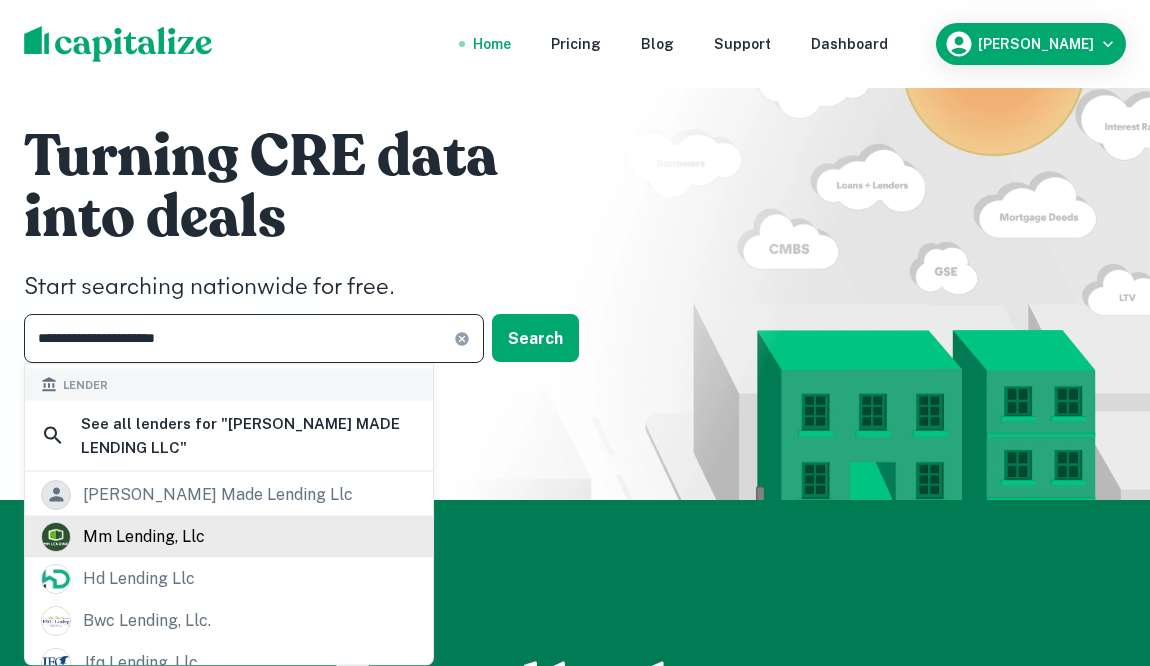 scroll, scrollTop: 93, scrollLeft: 0, axis: vertical 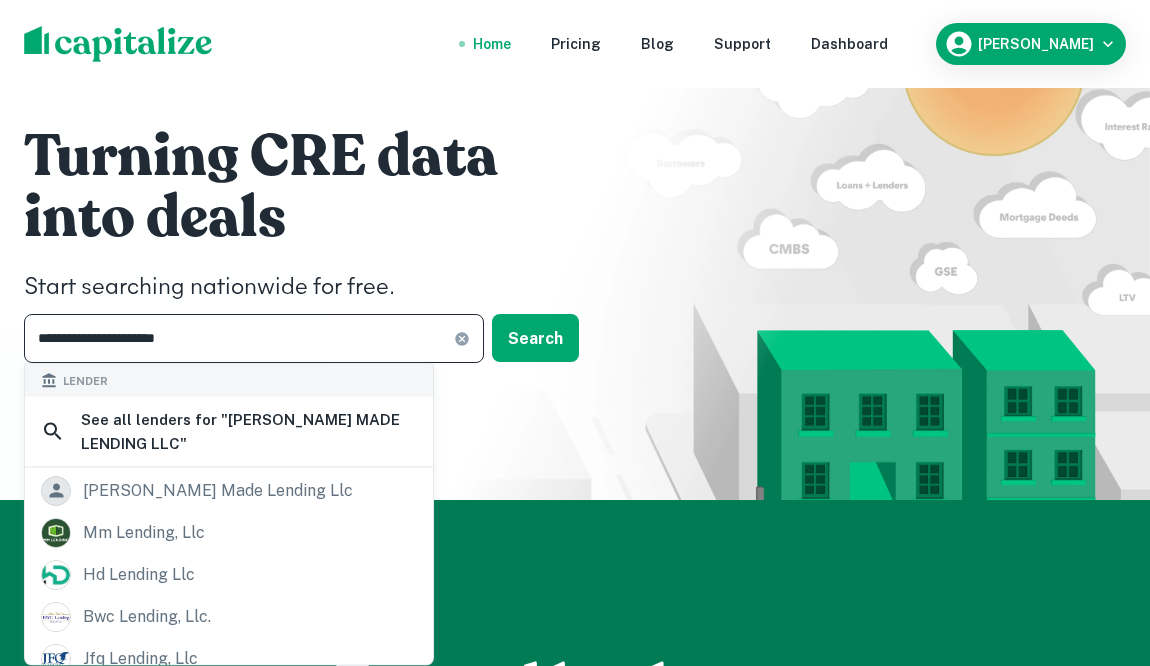 type on "**********" 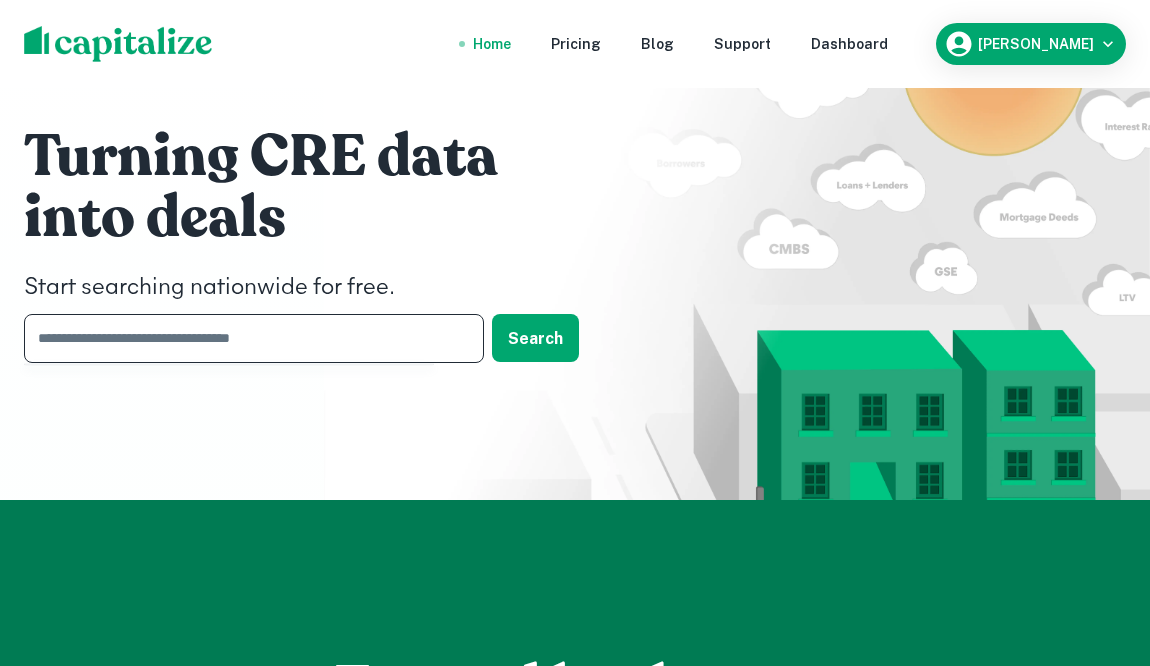 click at bounding box center (247, 338) 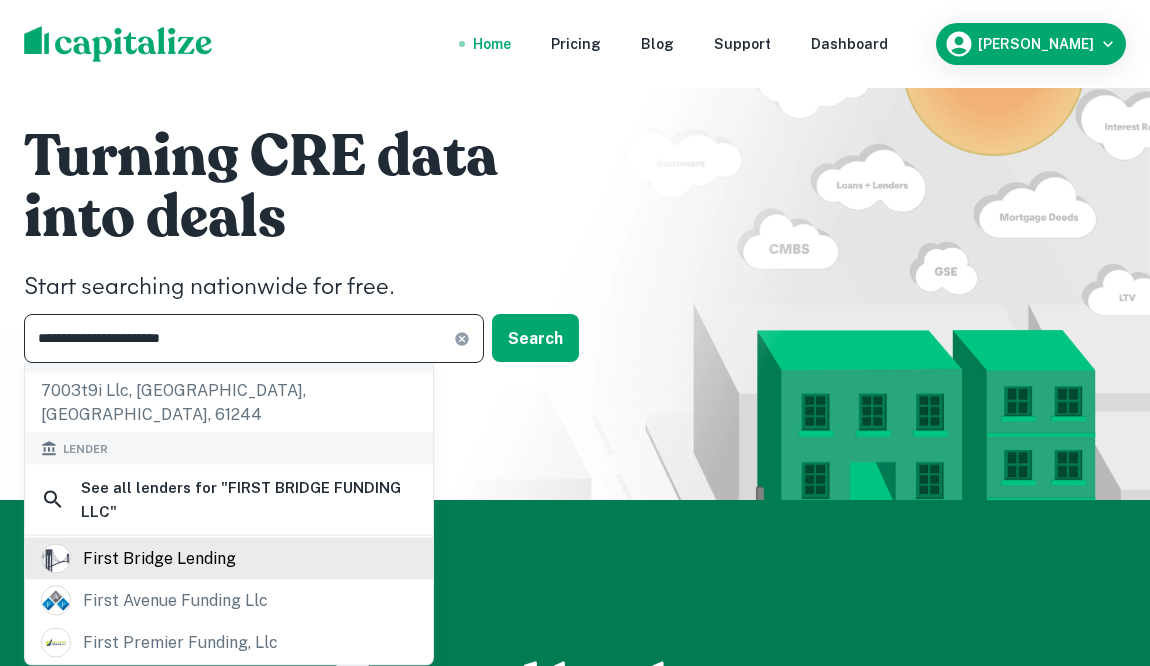 scroll, scrollTop: 33, scrollLeft: 0, axis: vertical 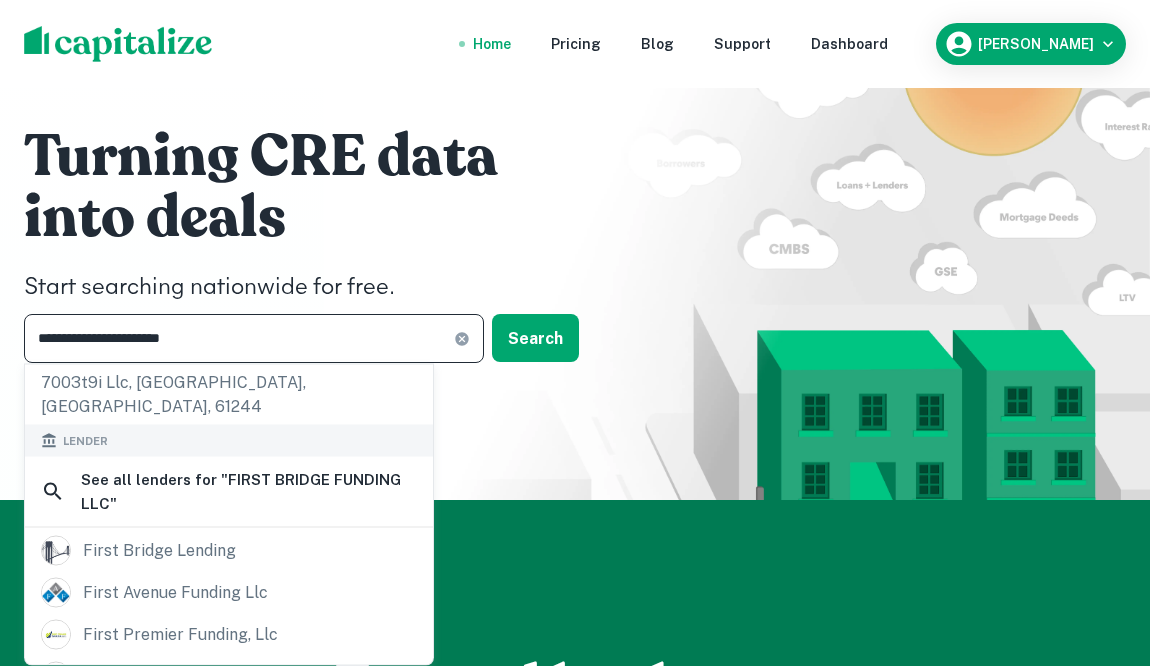 type on "**********" 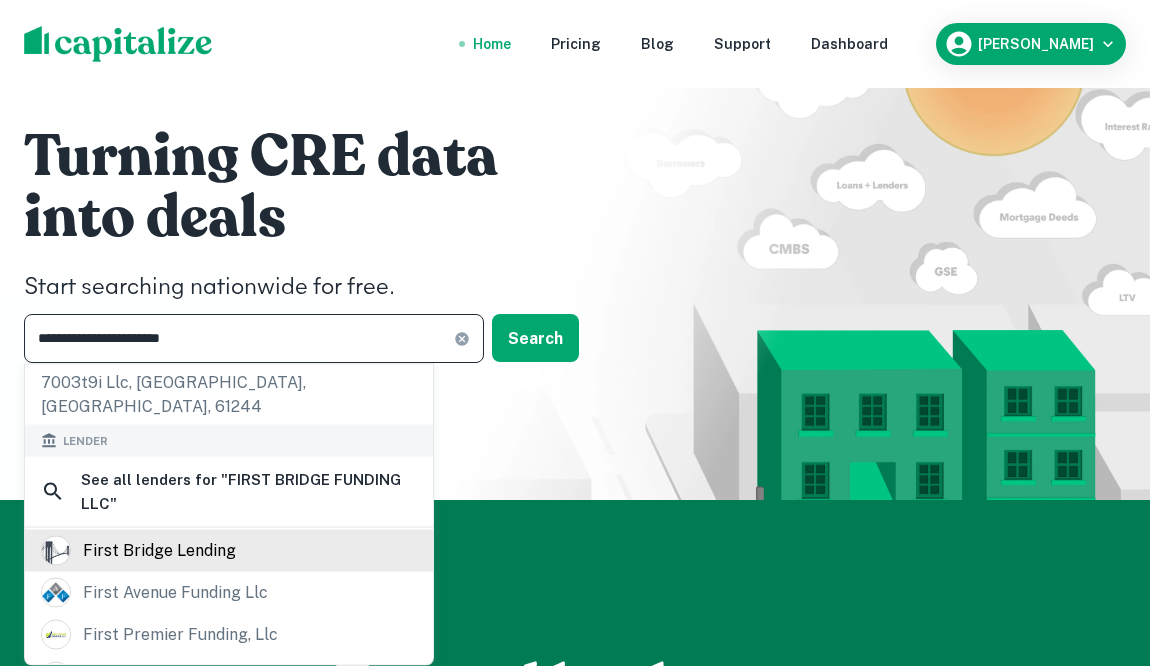 click on "first bridge lending" at bounding box center (159, 550) 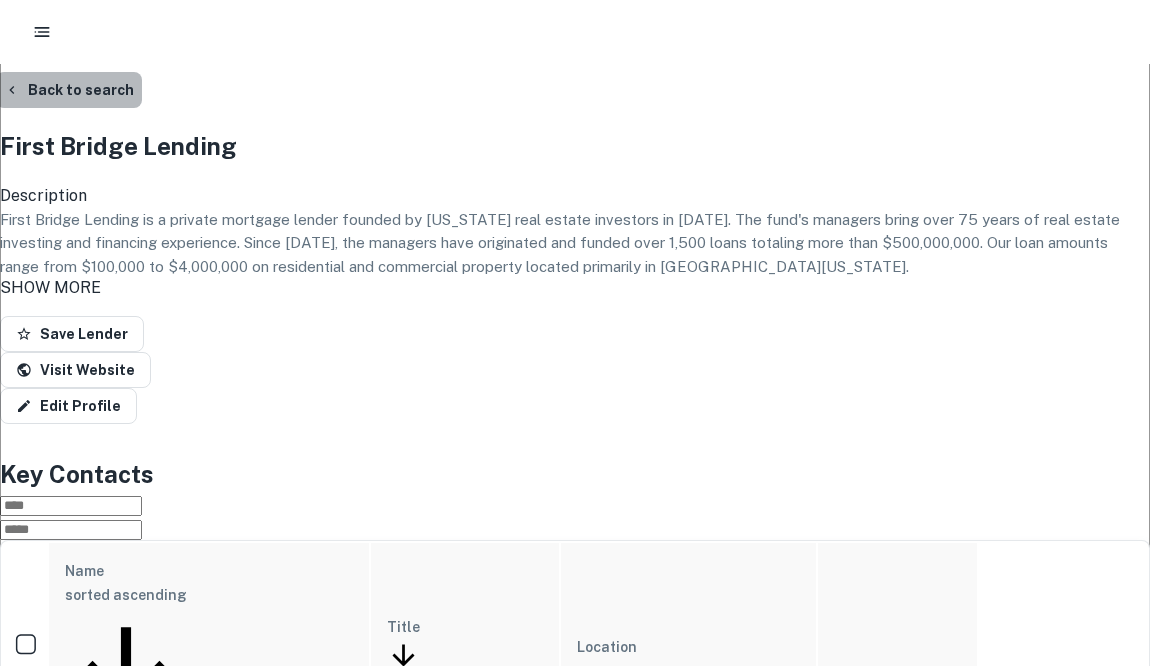 click on "Back to search" at bounding box center [69, 90] 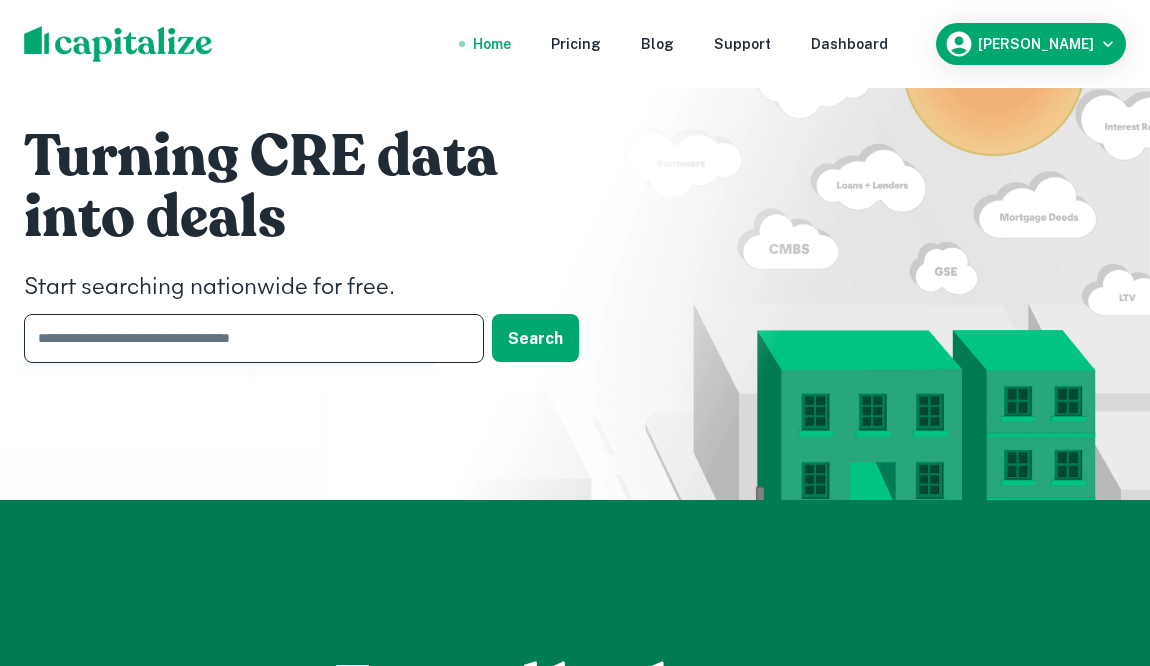 click at bounding box center [247, 338] 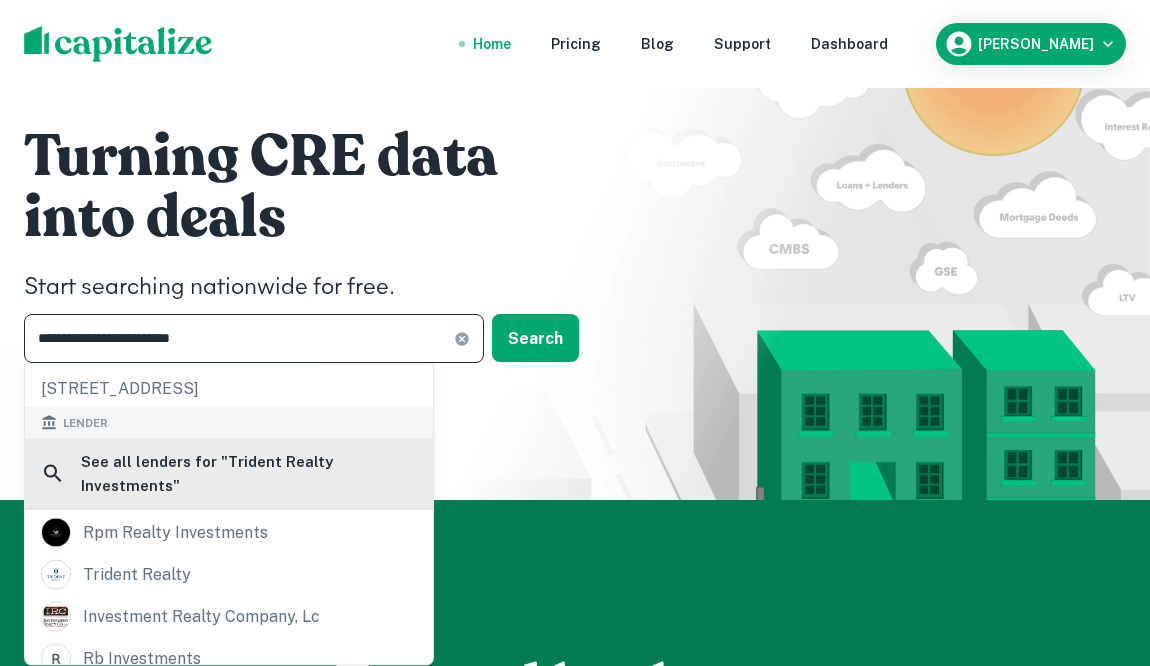 scroll, scrollTop: 109, scrollLeft: 0, axis: vertical 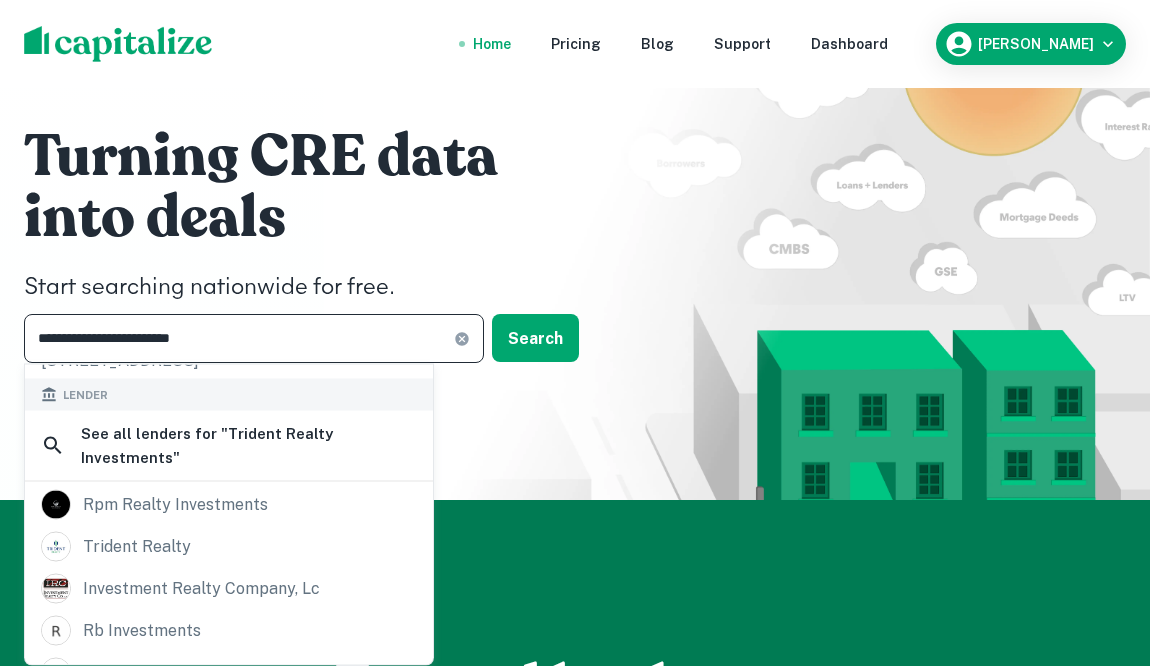 type on "**********" 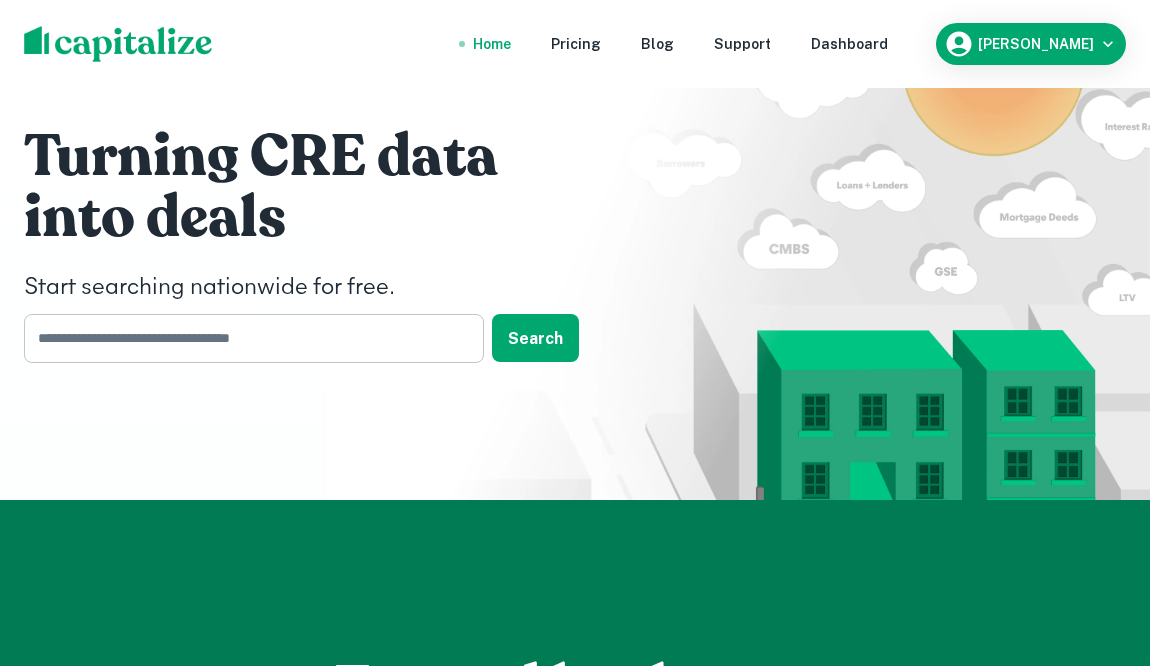 click at bounding box center (247, 338) 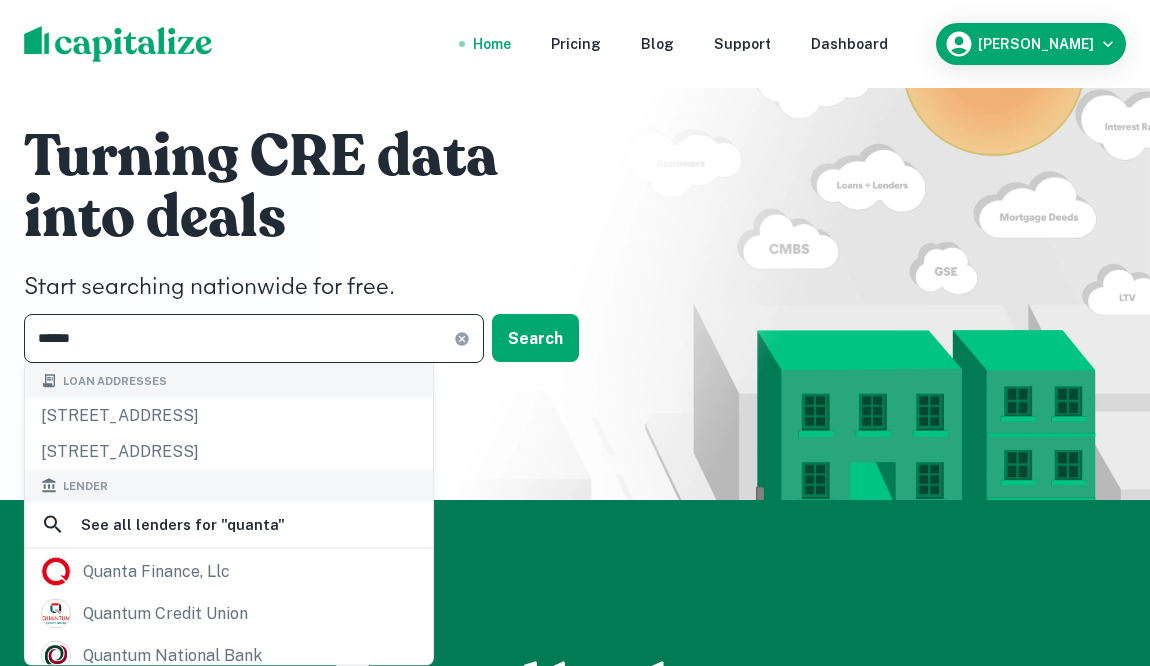 type on "******" 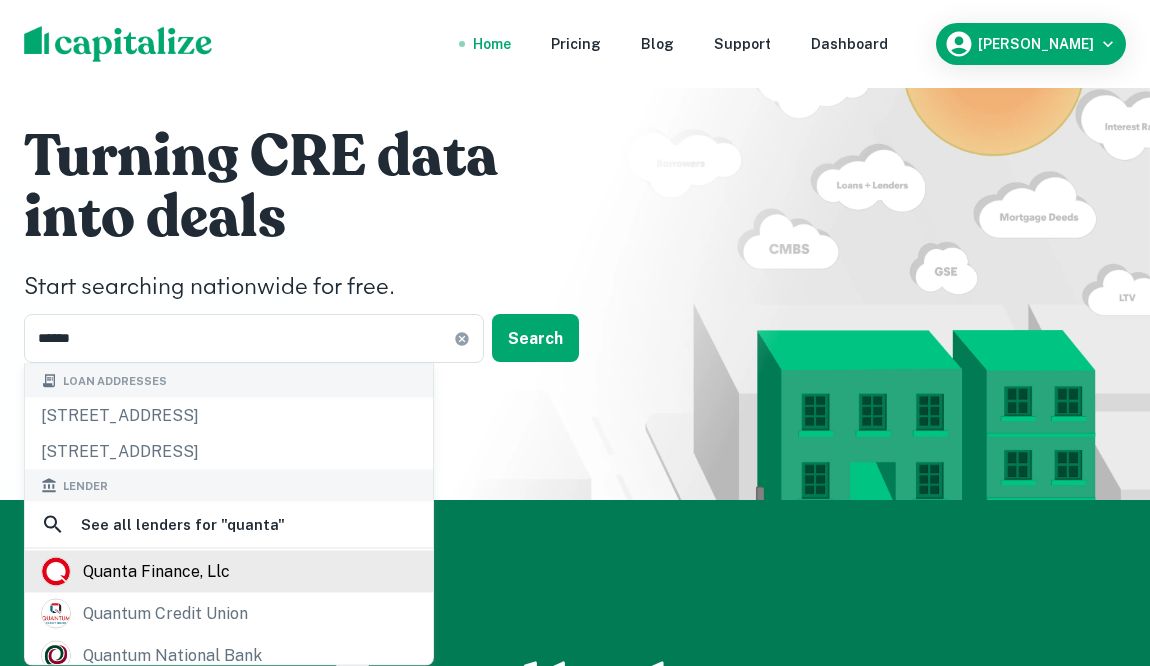 click on "quanta finance, llc" at bounding box center (156, 572) 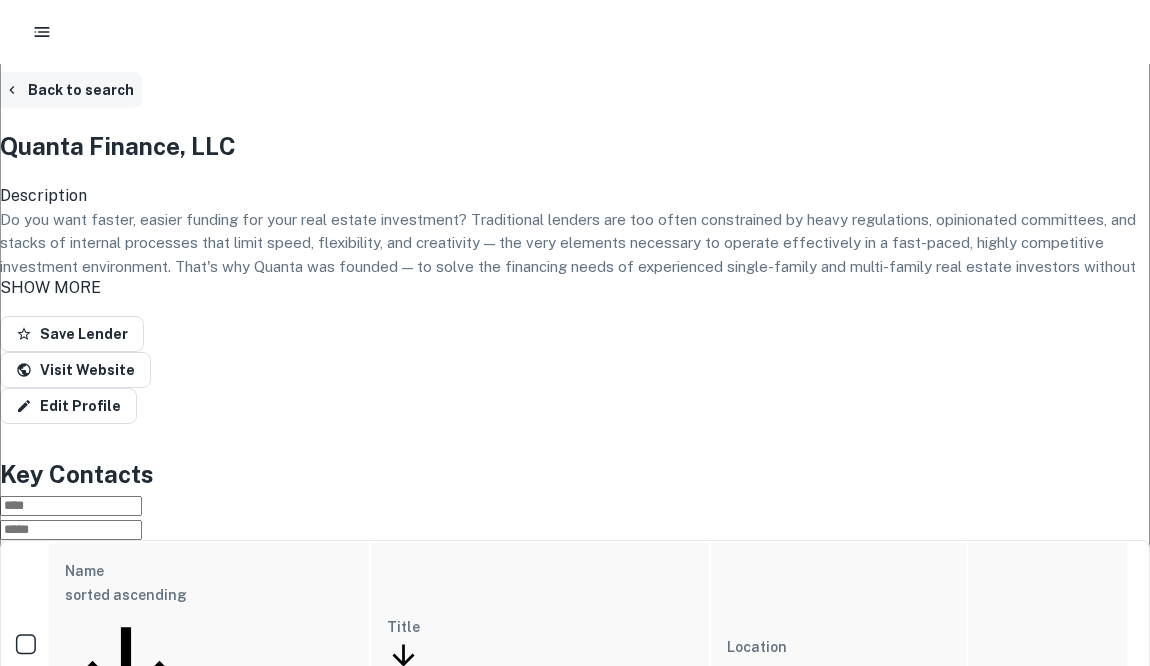 click on "Back to search" at bounding box center [69, 90] 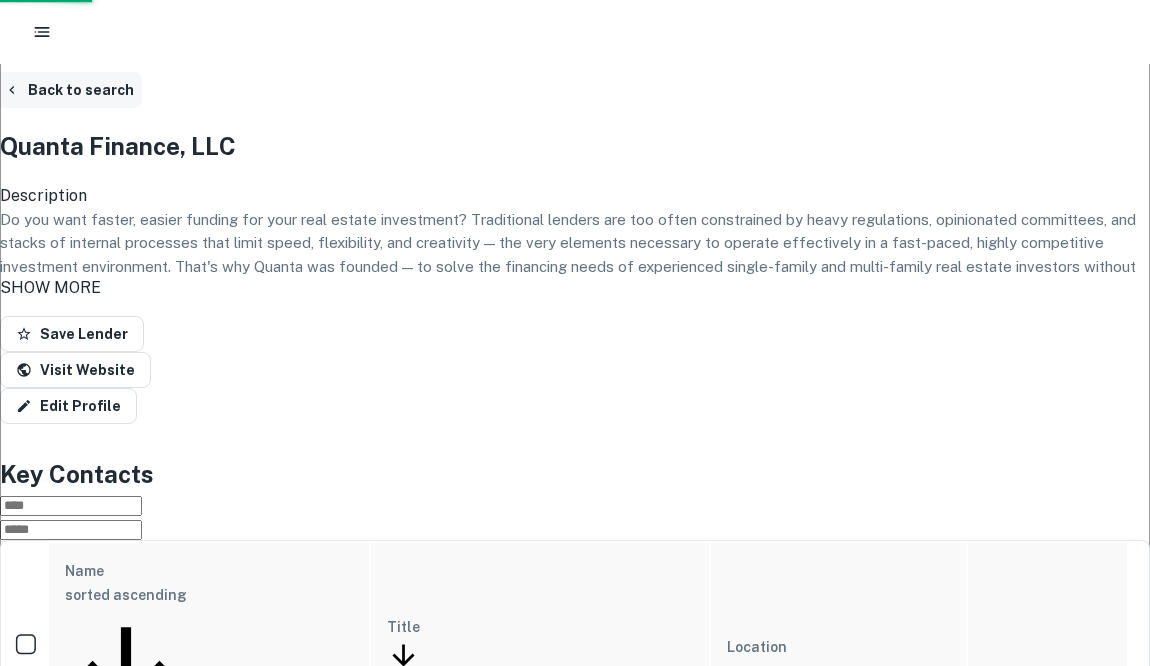 click on "Back to search" at bounding box center [69, 90] 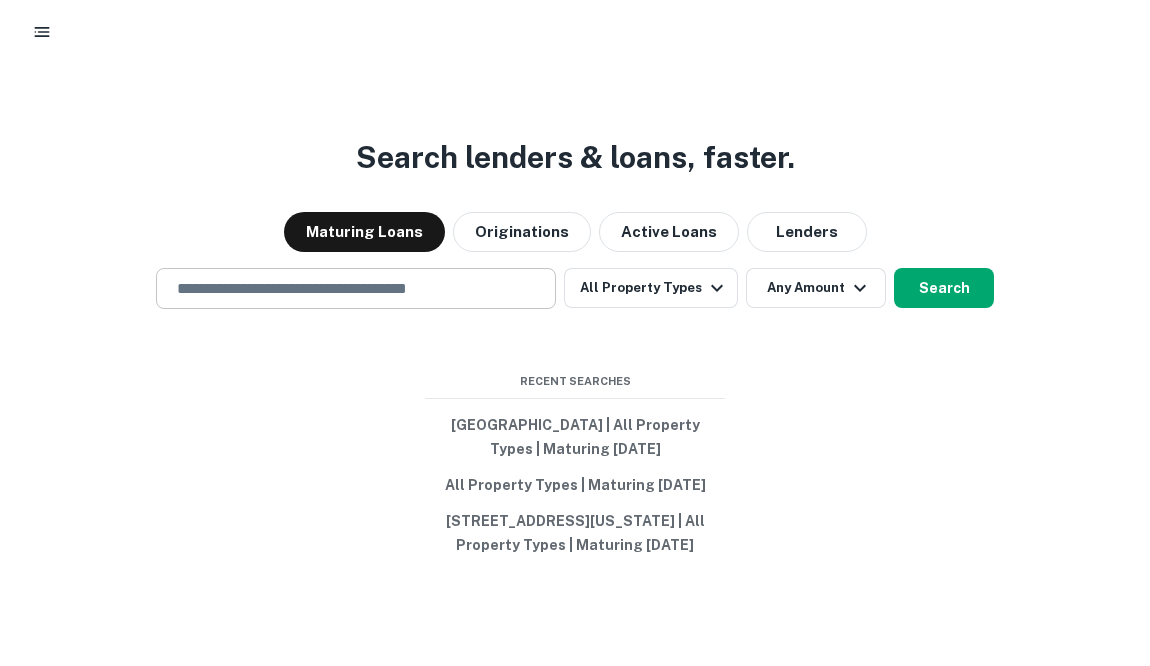 click at bounding box center (356, 288) 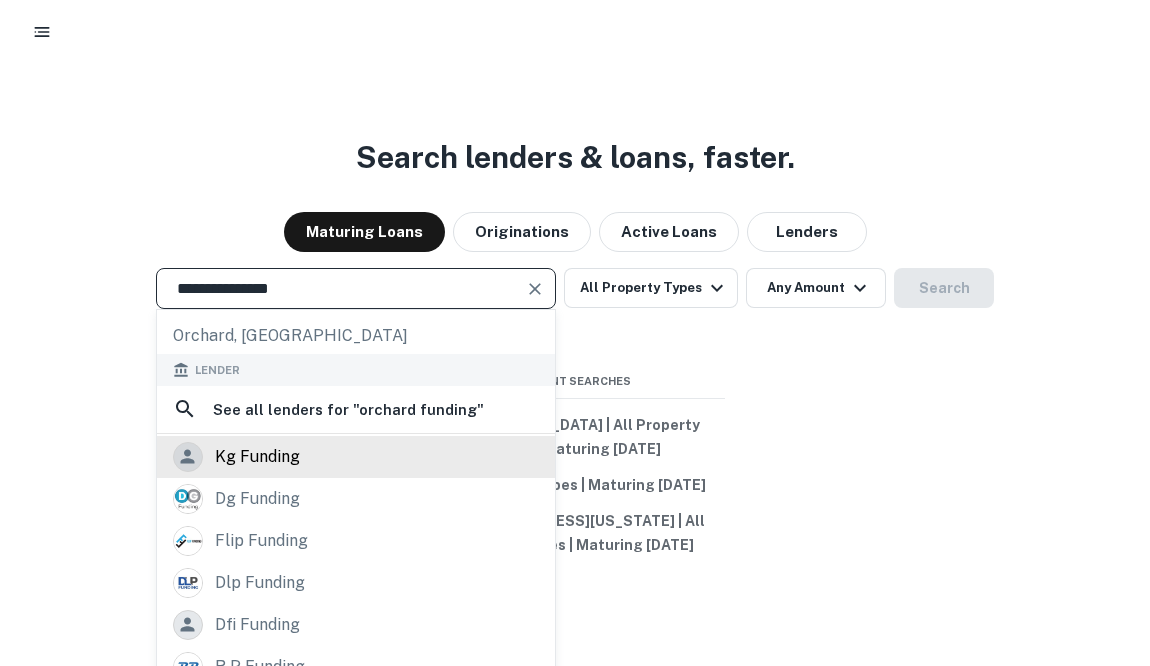 scroll, scrollTop: 126, scrollLeft: 0, axis: vertical 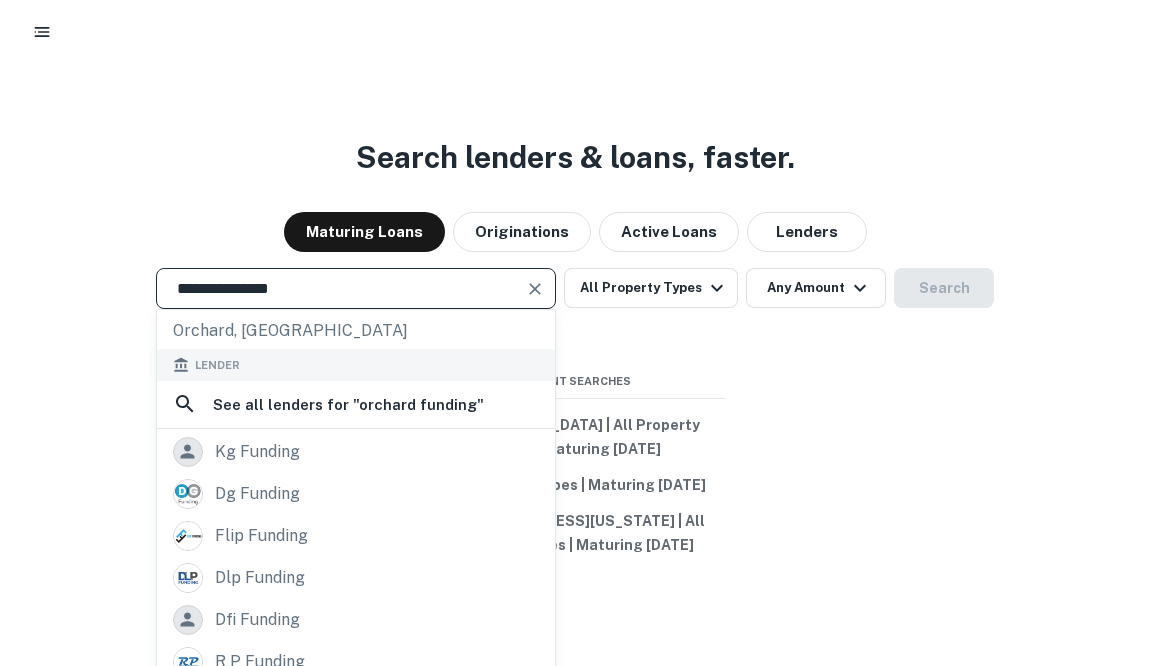 drag, startPoint x: 344, startPoint y: 294, endPoint x: 71, endPoint y: 309, distance: 273.41177 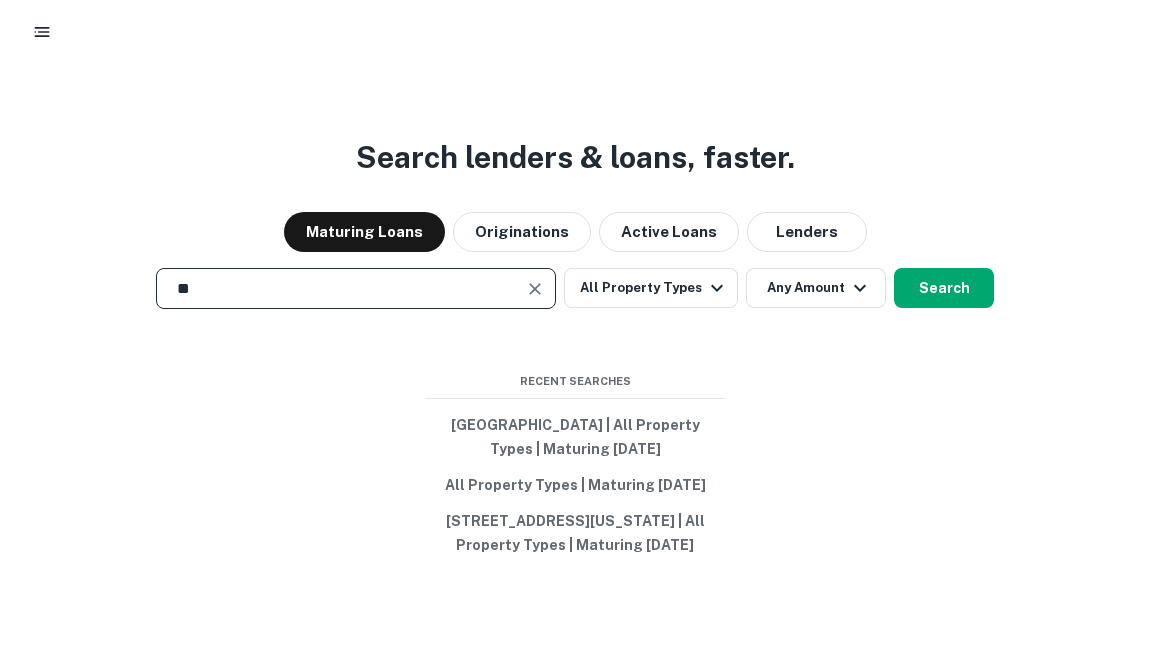 type on "*" 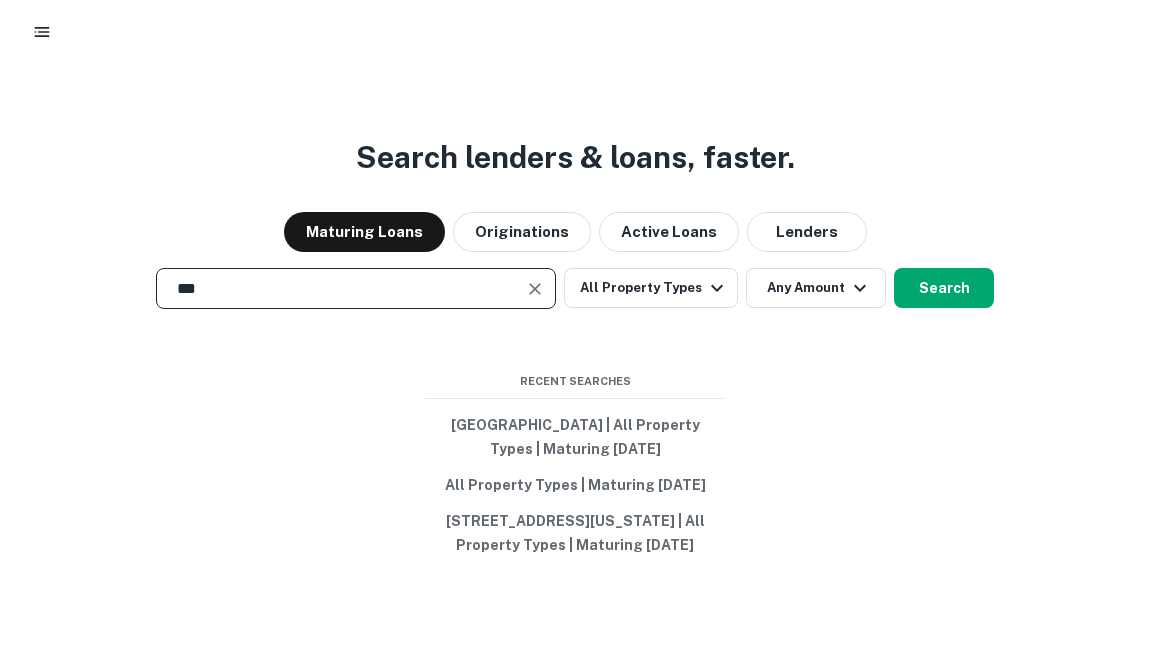 click 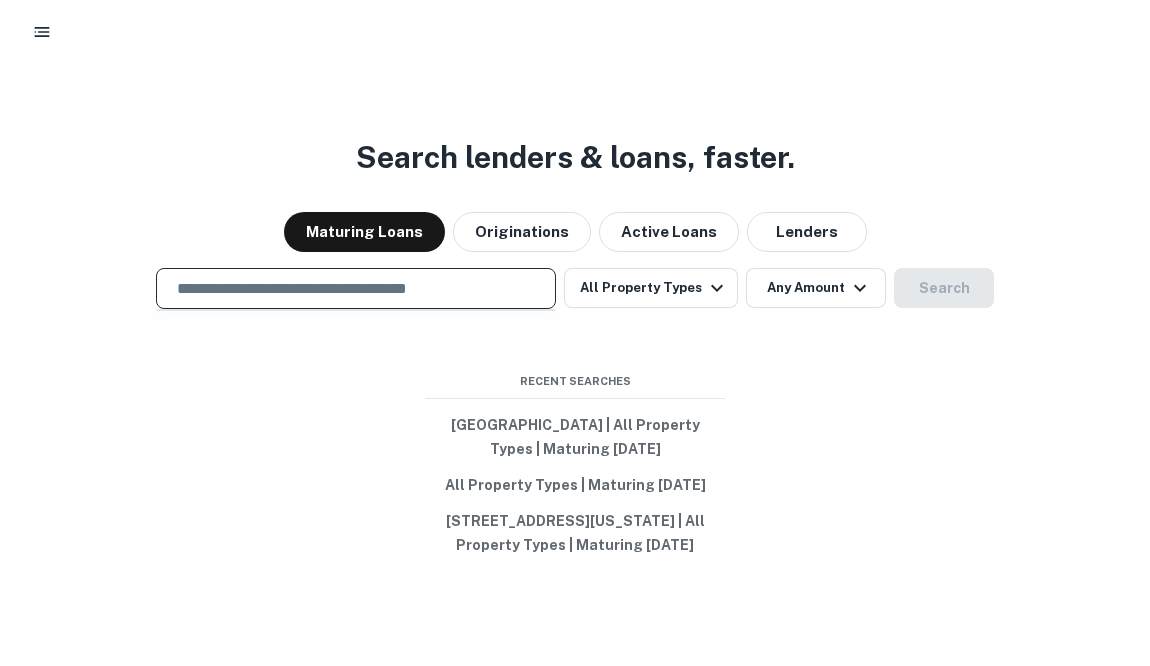 scroll, scrollTop: 0, scrollLeft: 0, axis: both 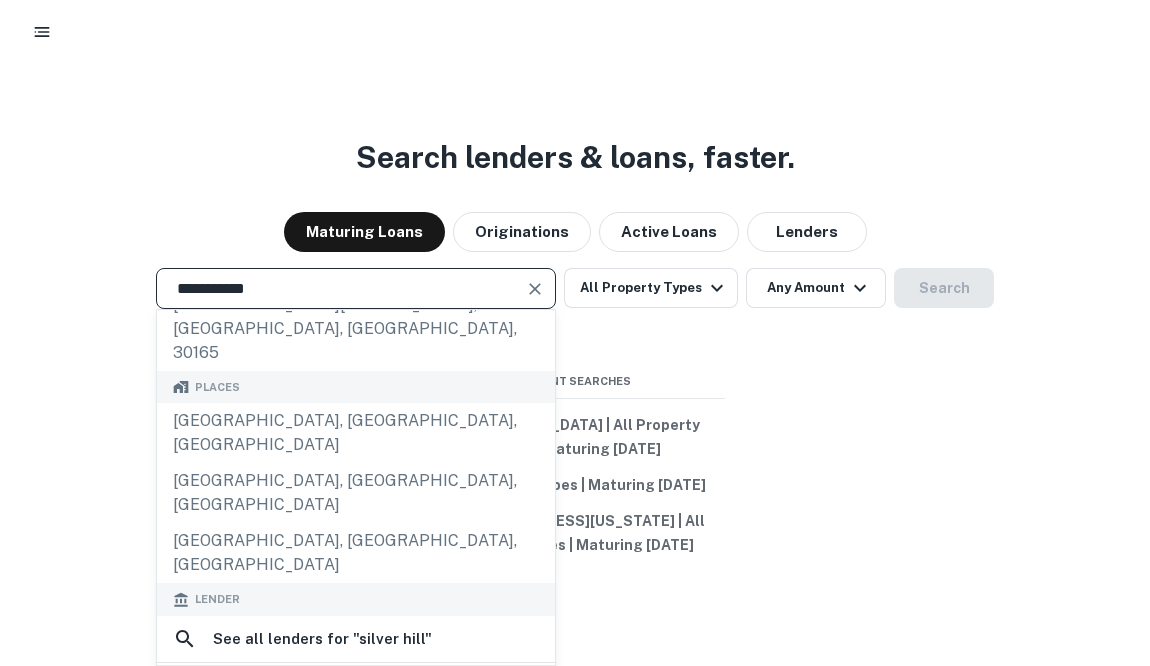 type on "**********" 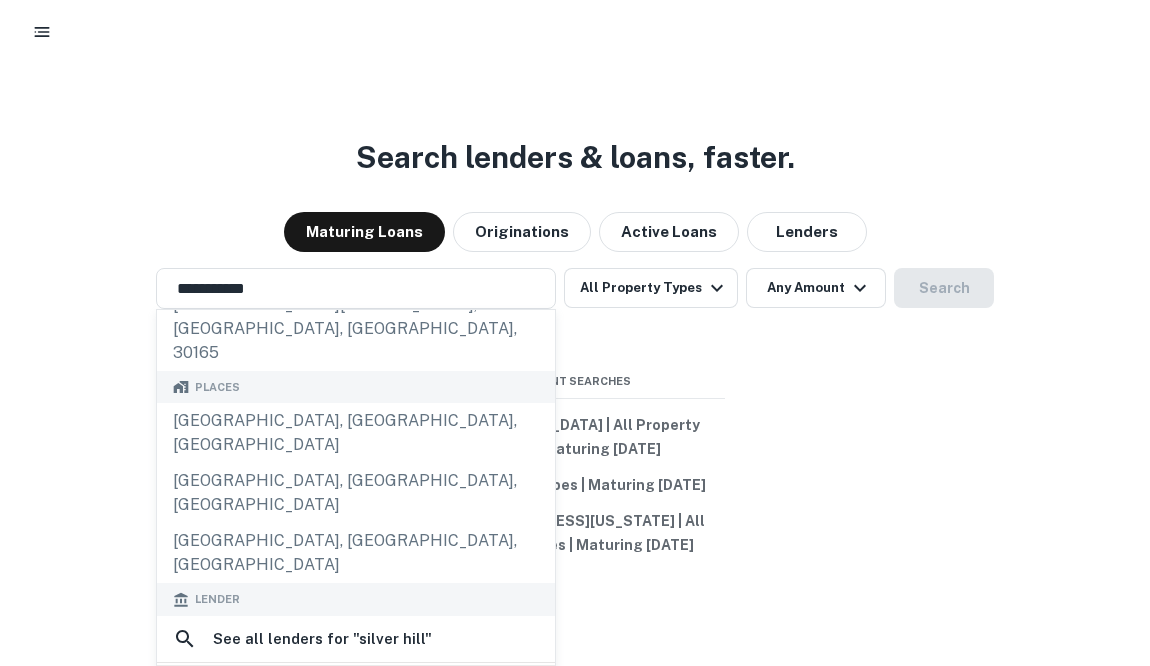 click on "silver hill funding" at bounding box center (284, 686) 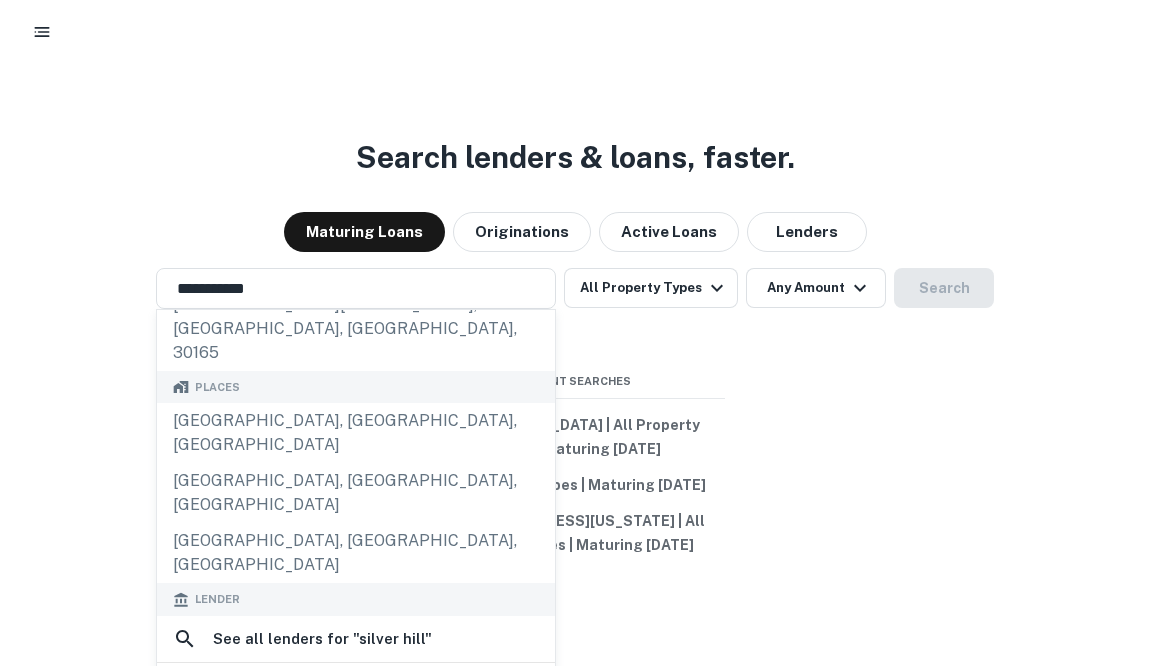 type 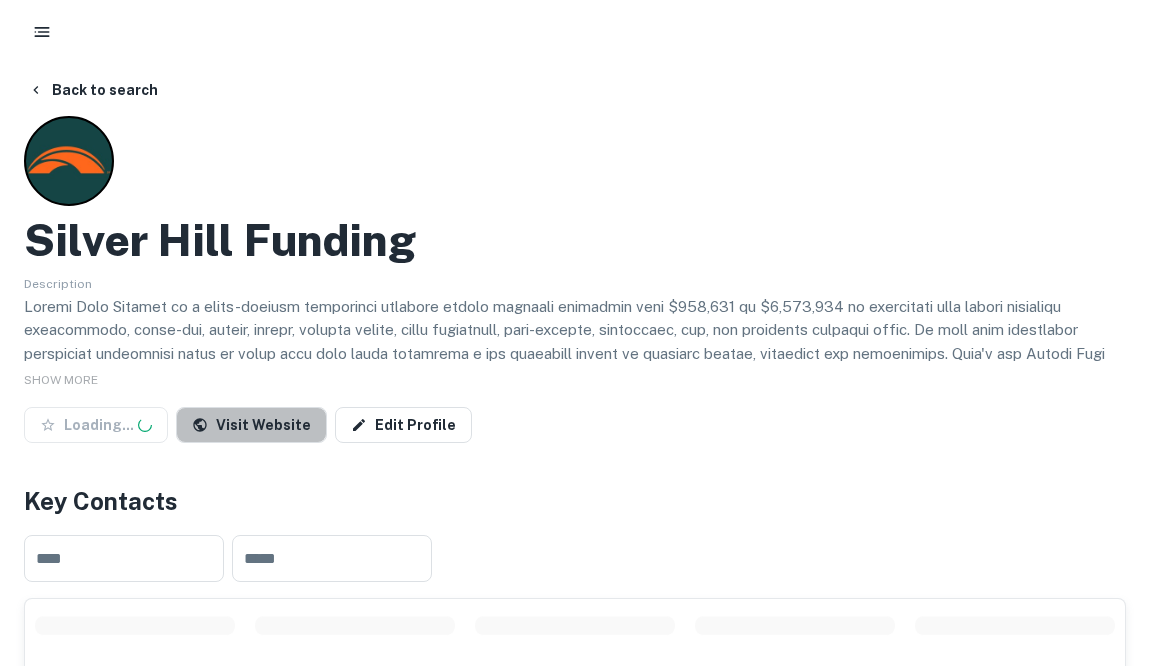 click on "Visit Website" at bounding box center [251, 425] 